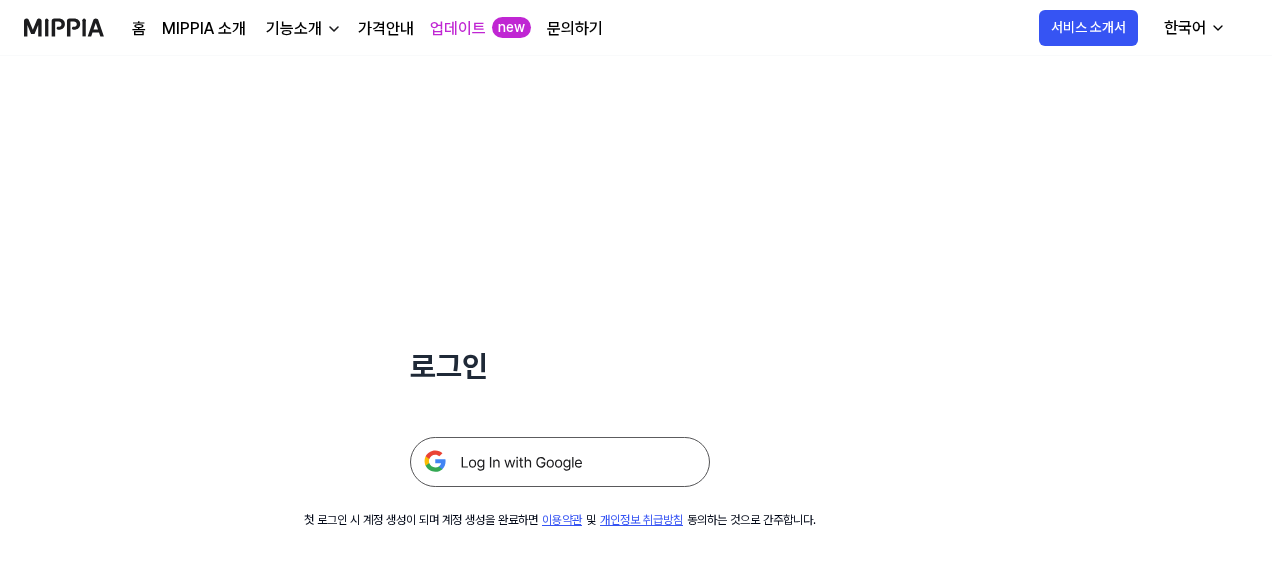 scroll, scrollTop: 0, scrollLeft: 0, axis: both 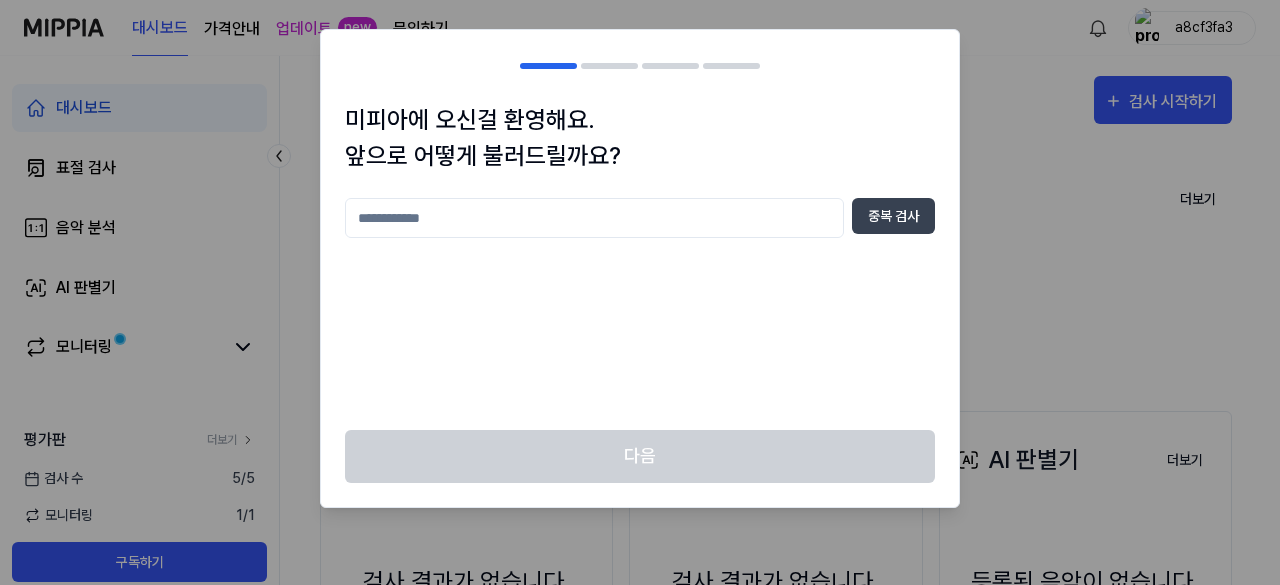 click at bounding box center (594, 218) 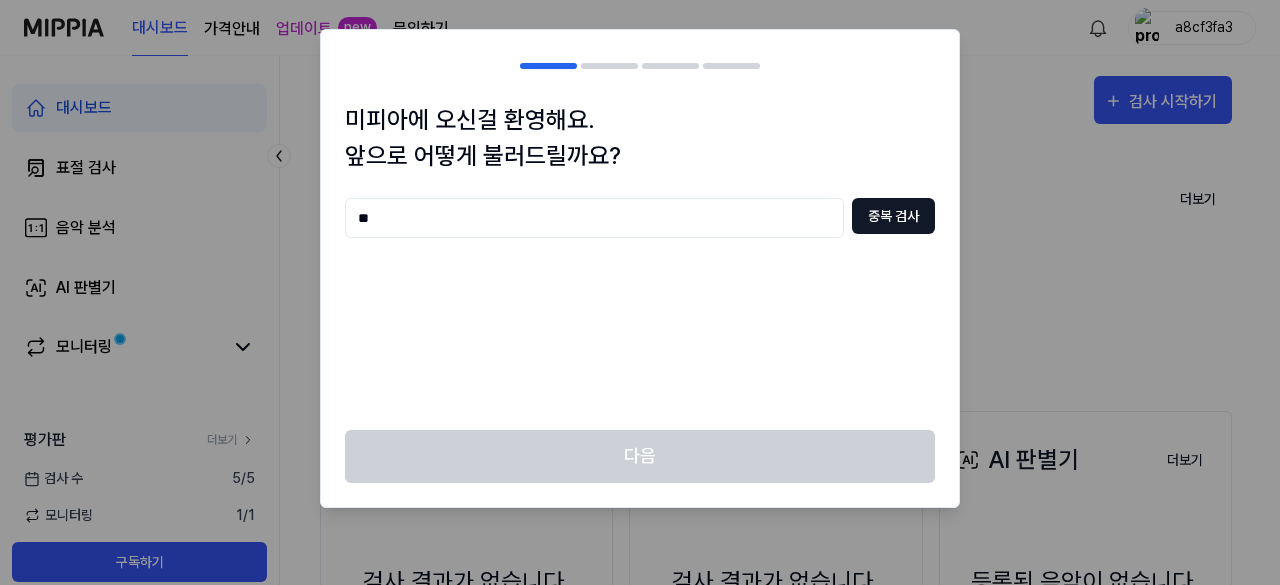 type on "**" 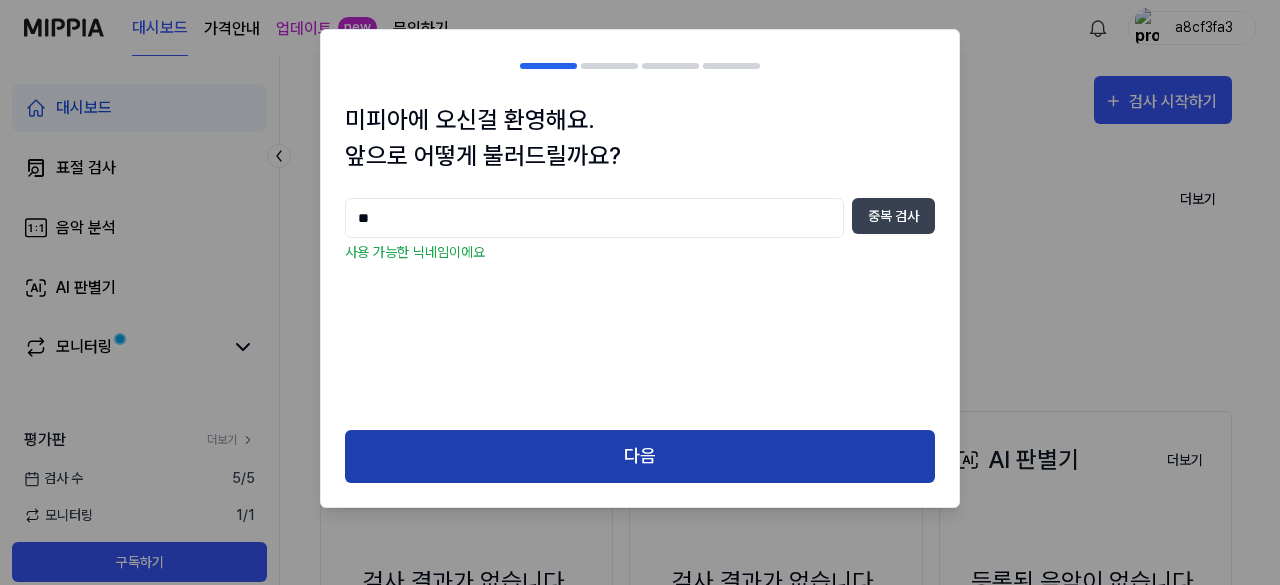 click on "다음" at bounding box center (640, 456) 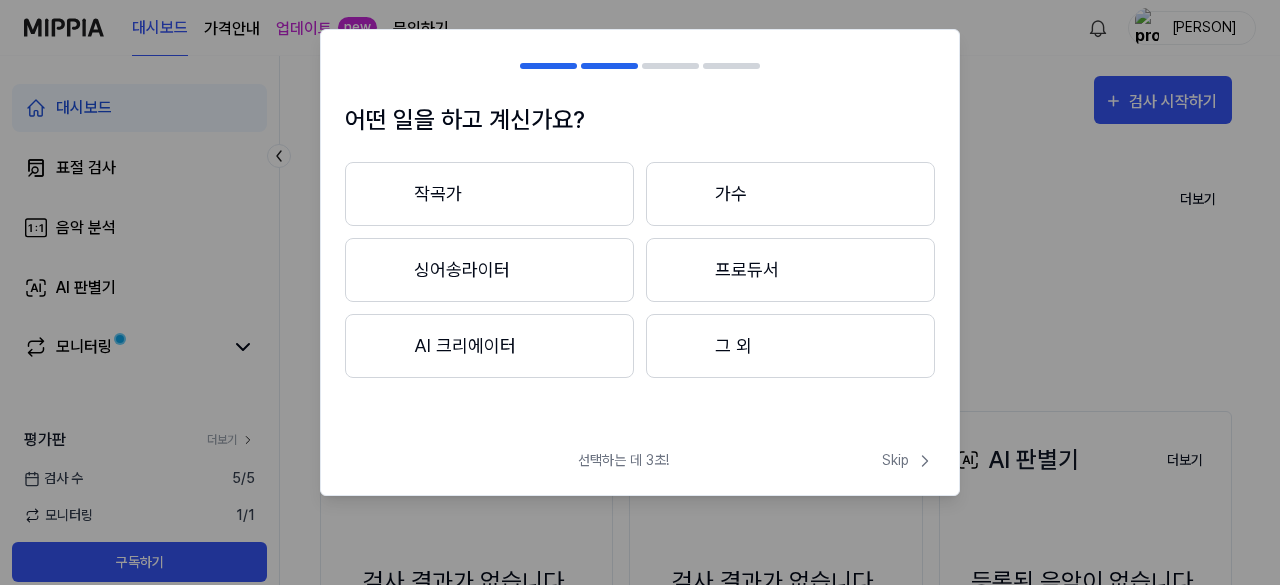 click on "작곡가" at bounding box center [489, 194] 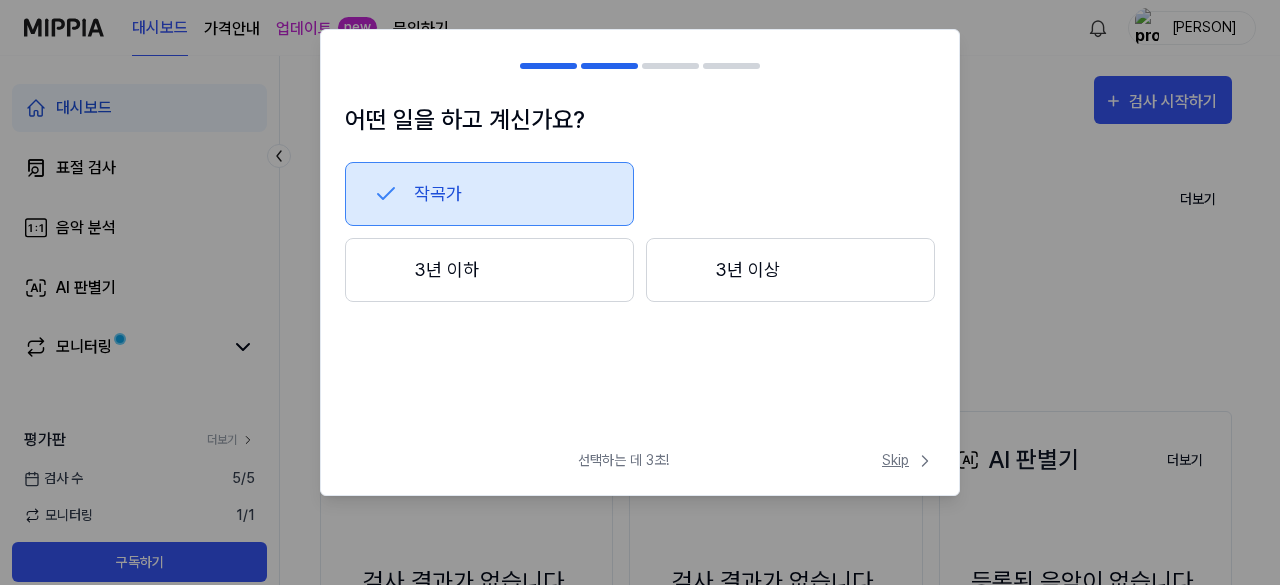 click on "Skip" at bounding box center (908, 460) 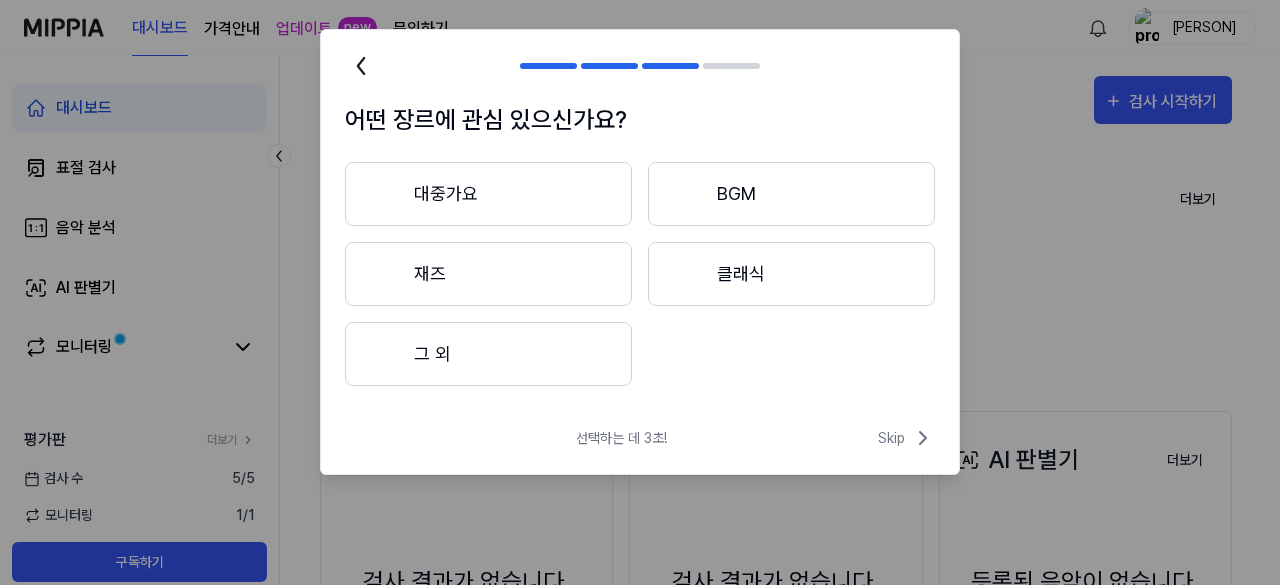 click on "대중가요" at bounding box center (488, 194) 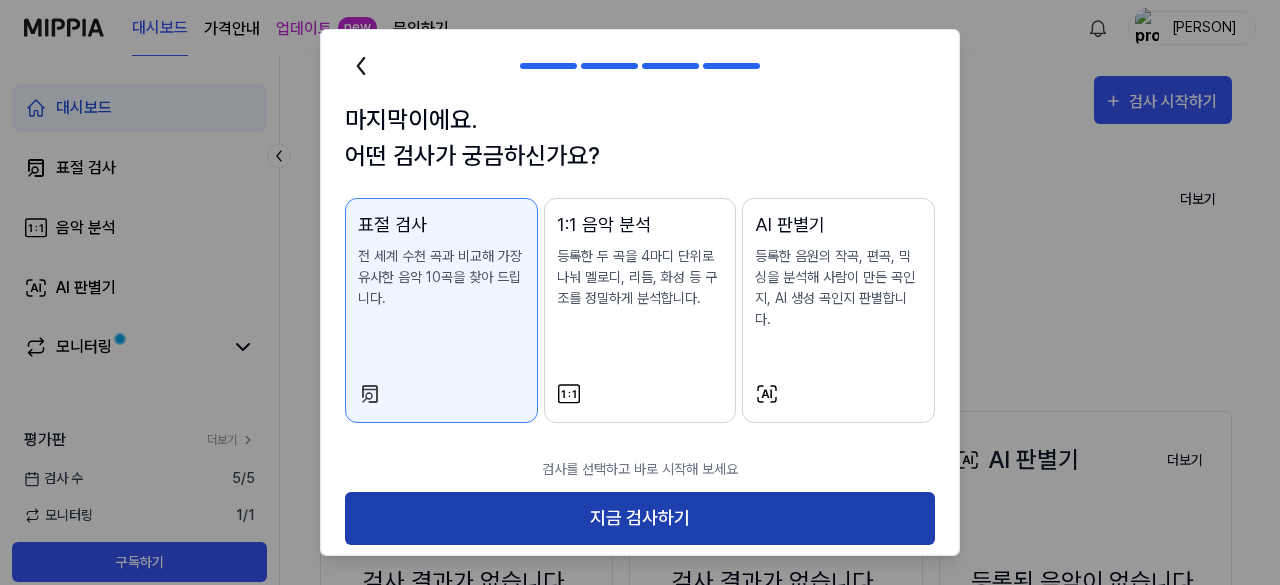 click on "지금 검사하기" at bounding box center (640, 518) 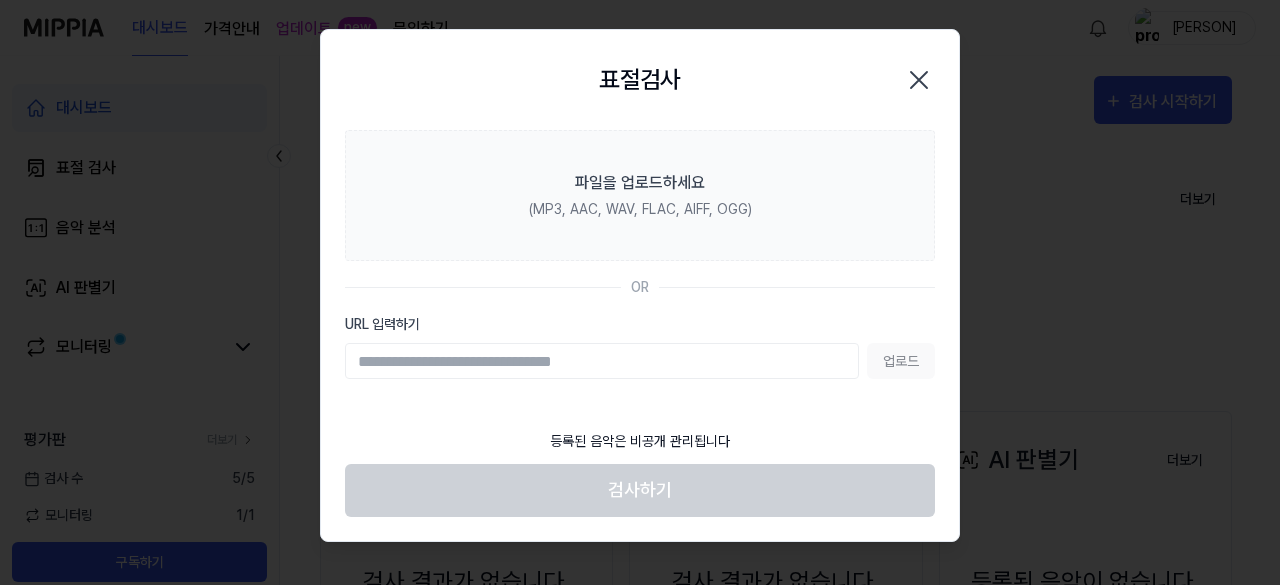 click on "업로드" at bounding box center [640, 361] 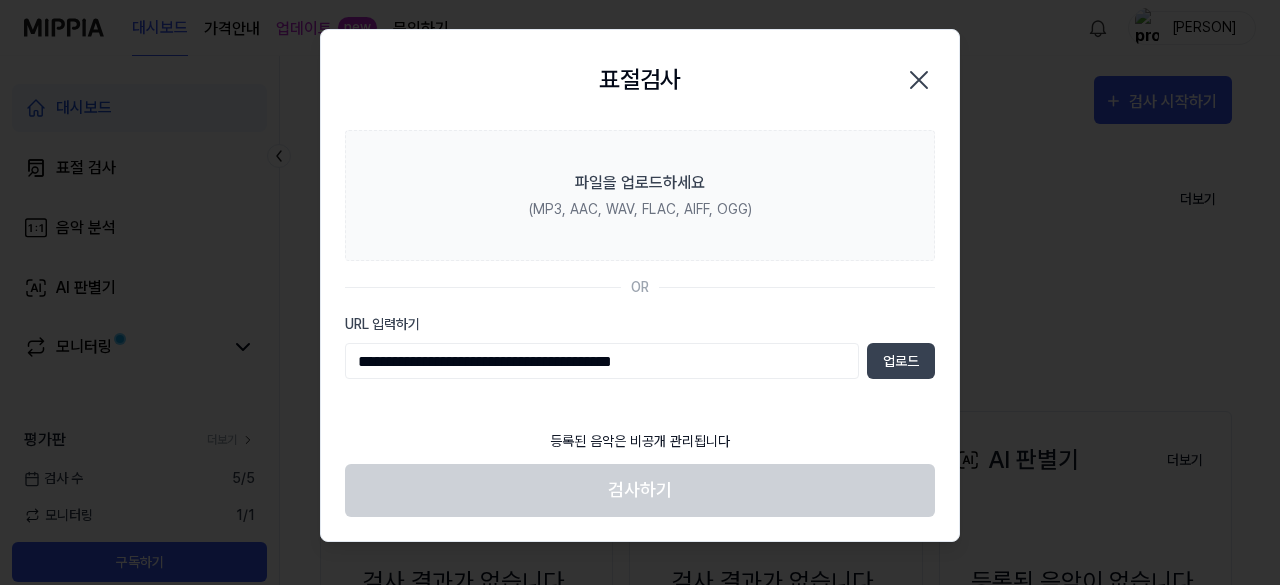 type on "**********" 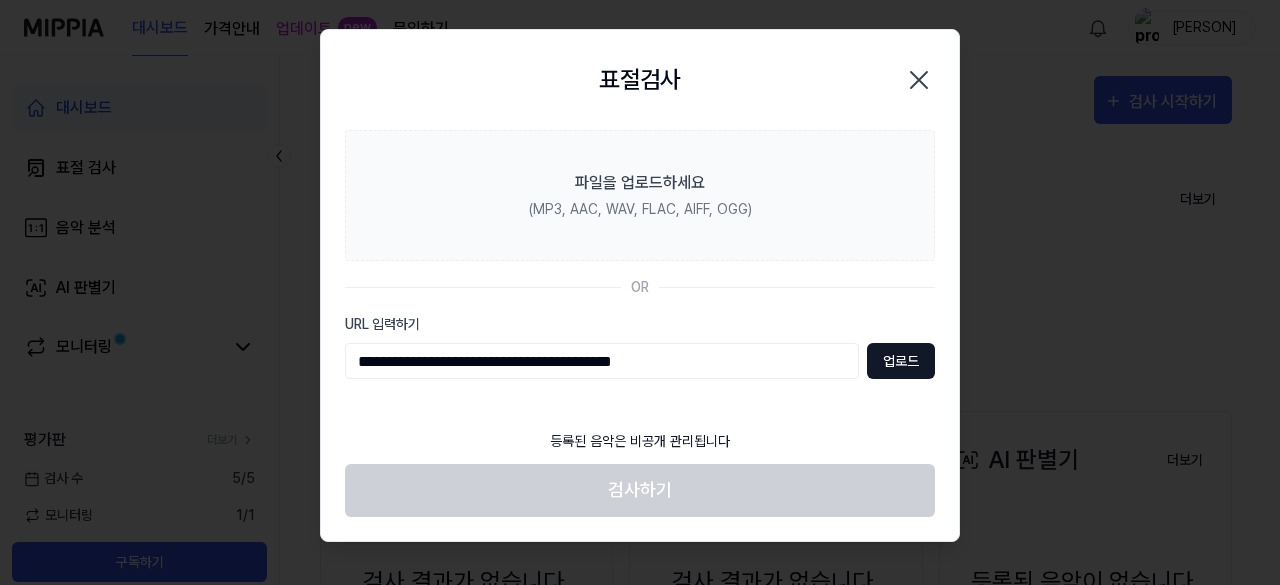 click on "업로드" at bounding box center [901, 361] 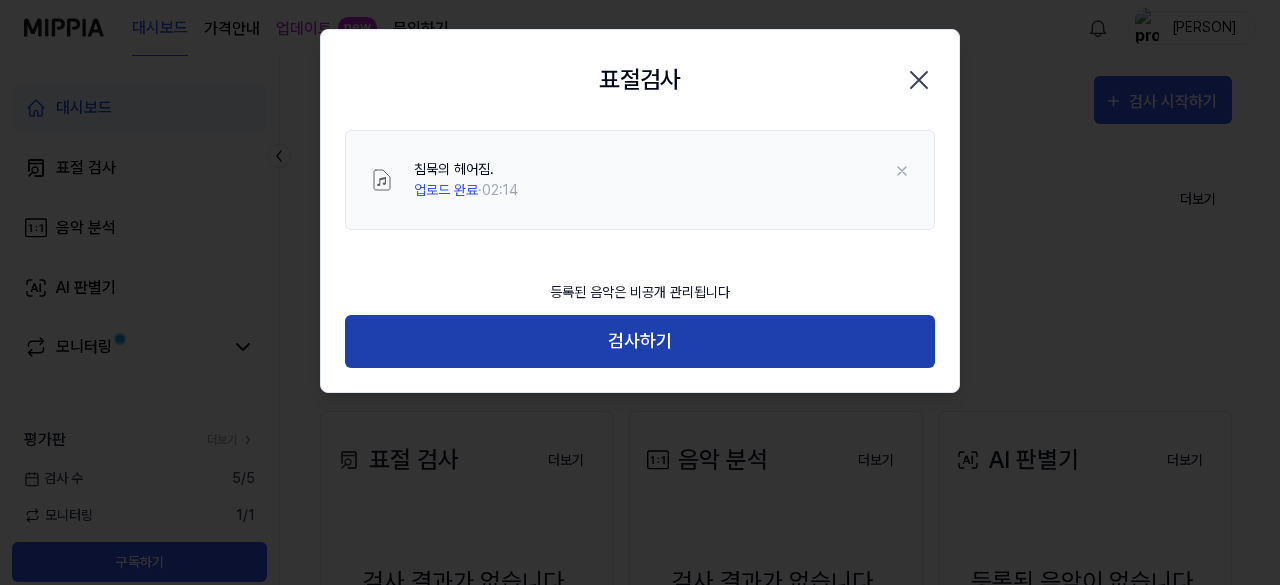 click on "검사하기" at bounding box center [640, 341] 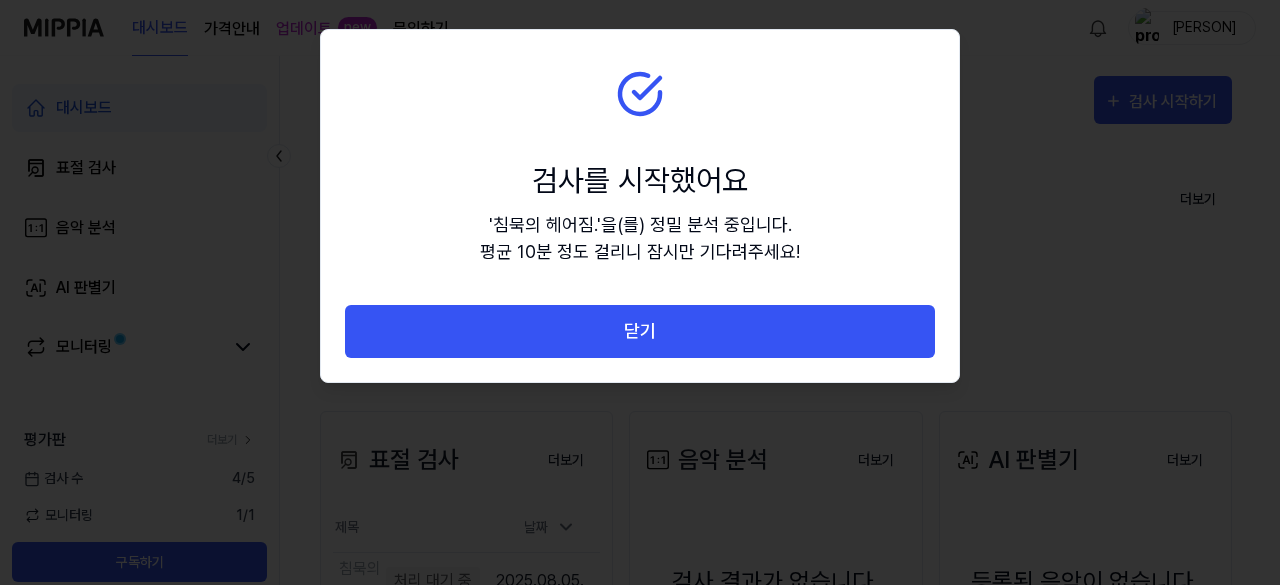 click on "닫기" at bounding box center [640, 331] 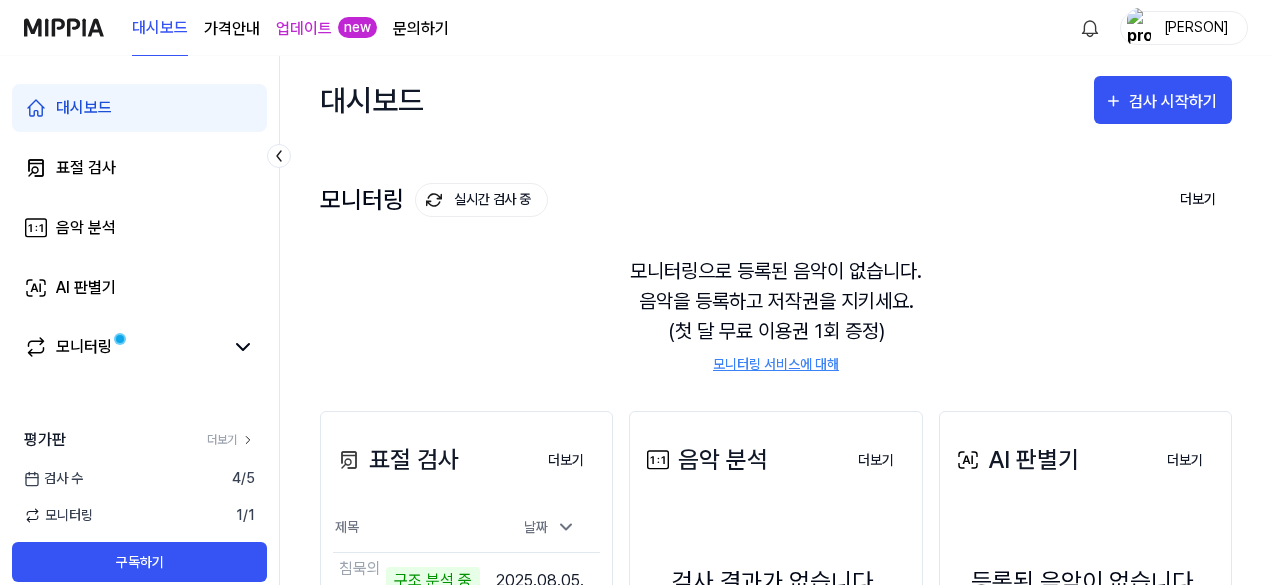 scroll, scrollTop: 316, scrollLeft: 0, axis: vertical 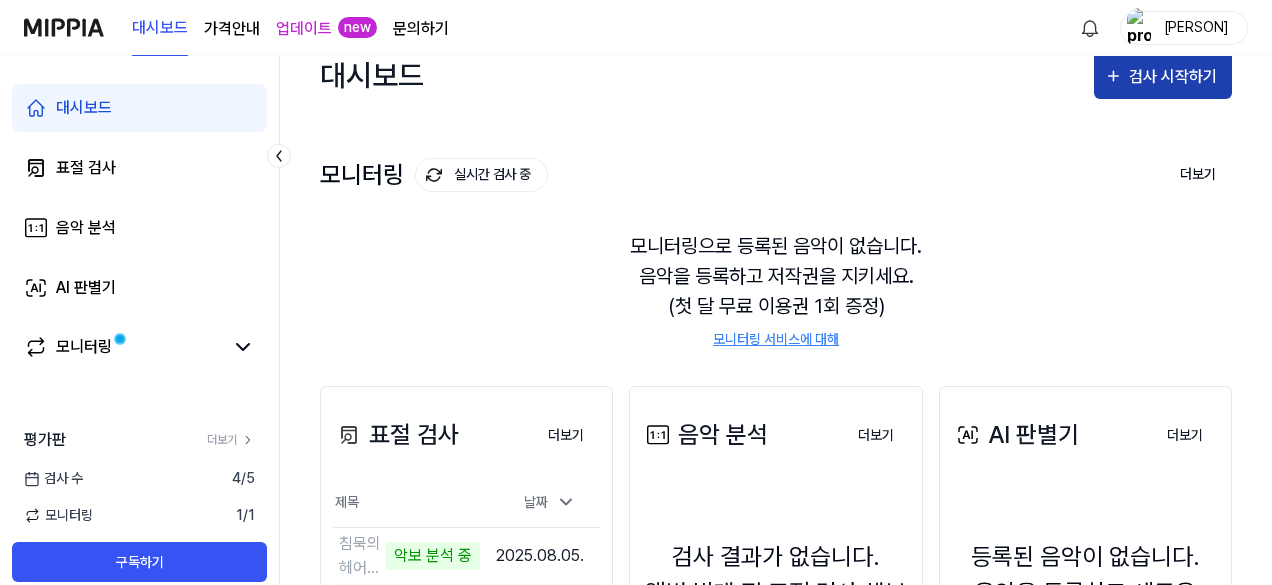 click on "검사 시작하기" at bounding box center [1175, 77] 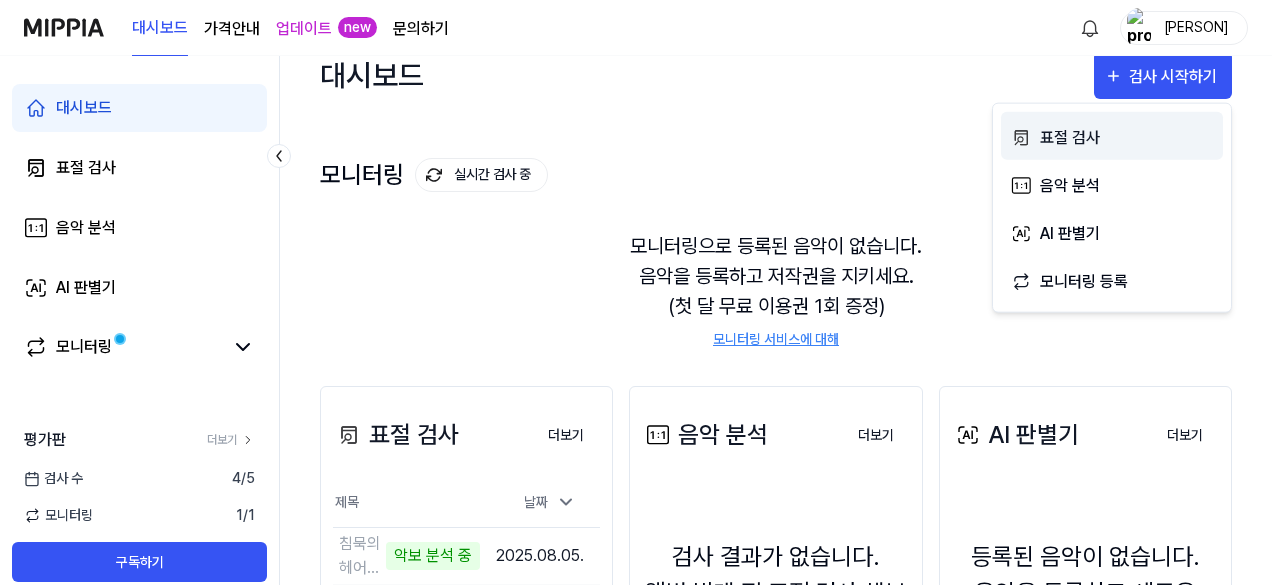 click on "표절 검사" at bounding box center (1112, 136) 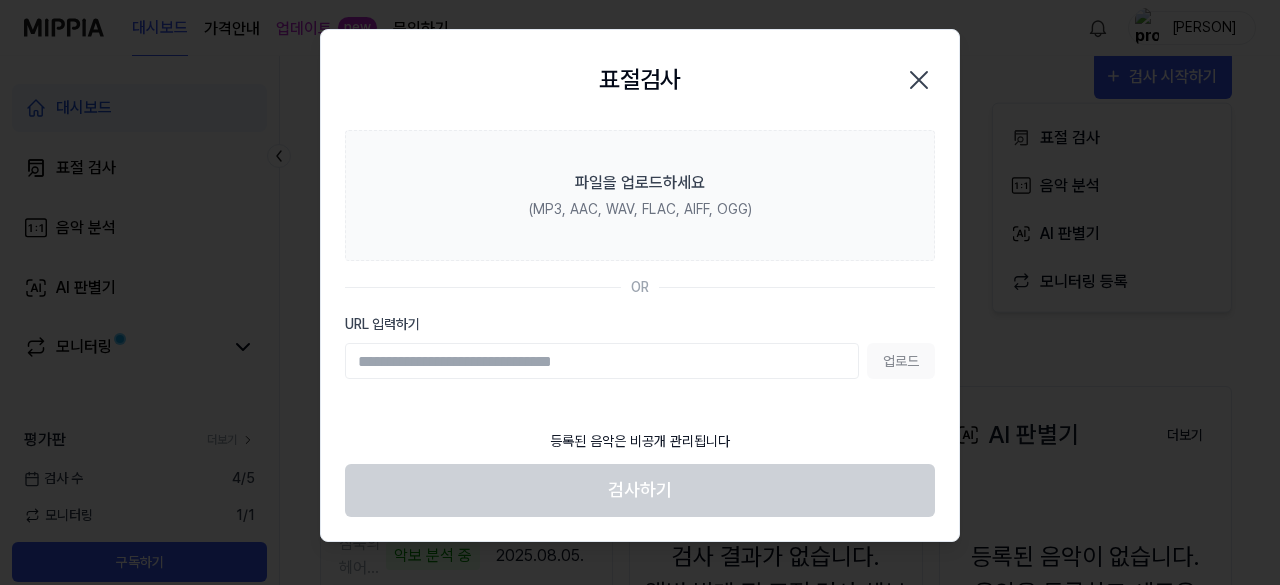 paste on "**********" 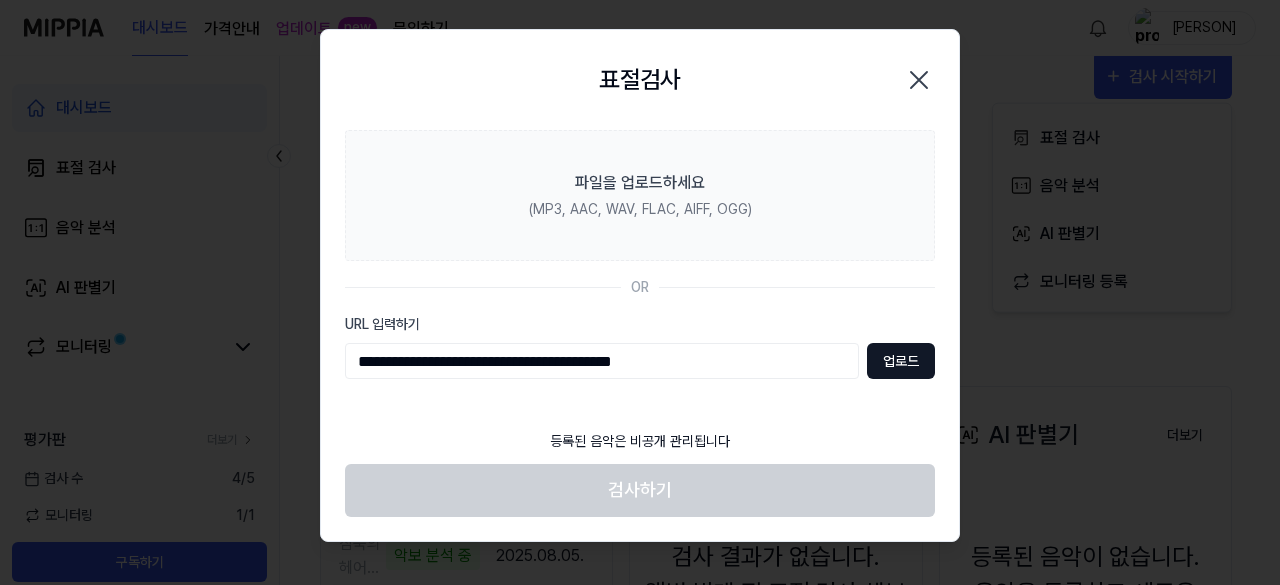 type on "**********" 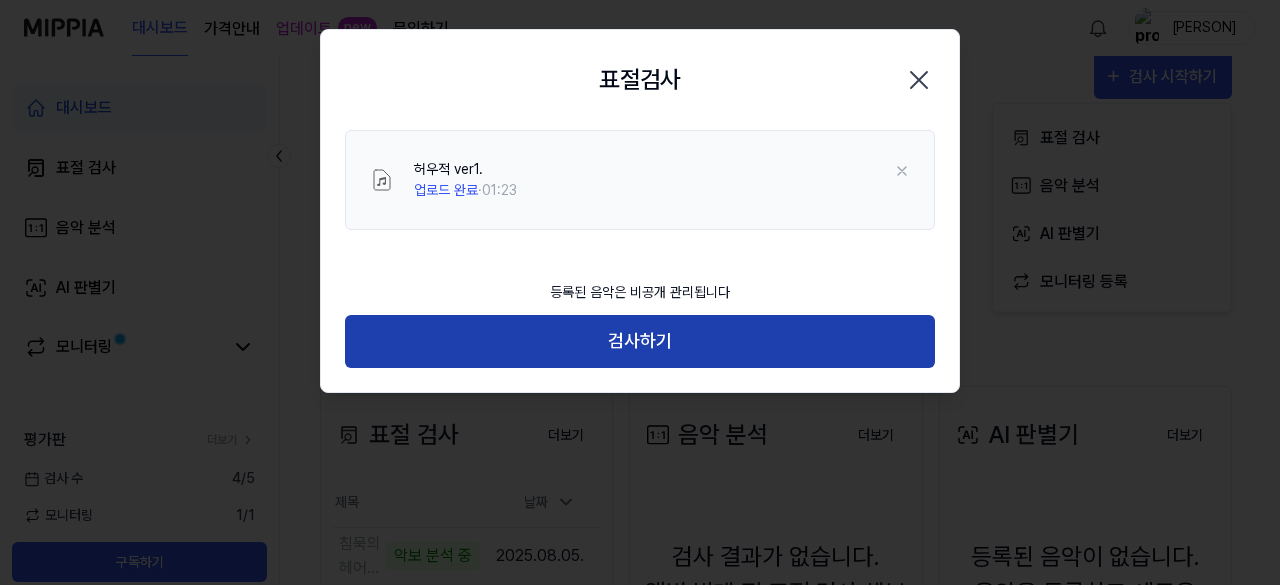 click on "검사하기" at bounding box center [640, 341] 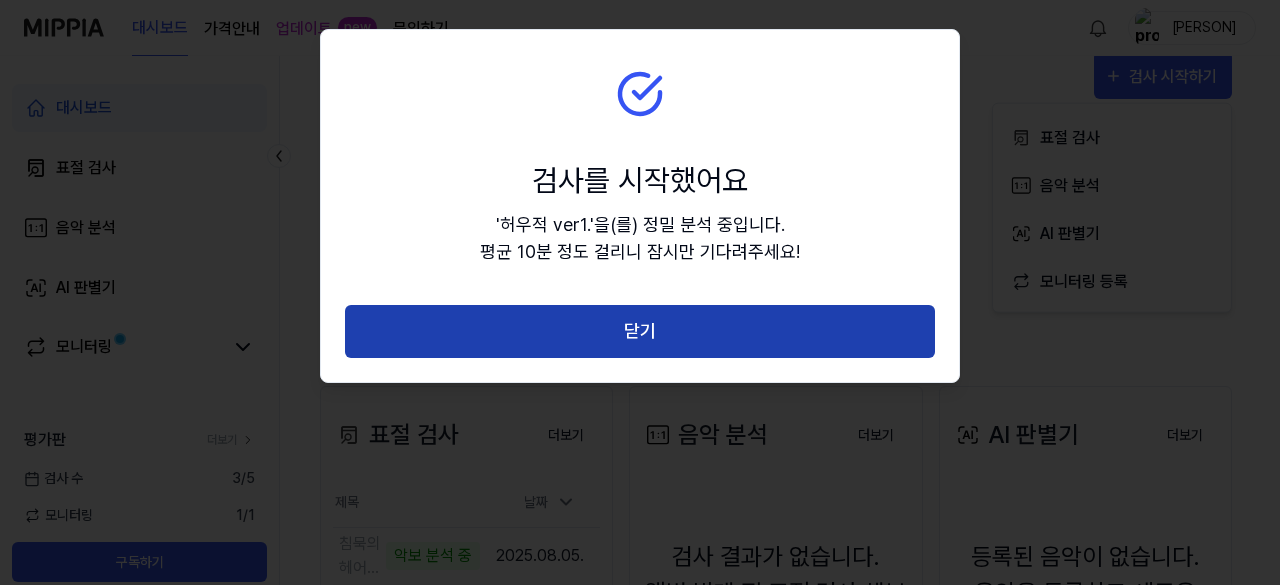 click on "닫기" at bounding box center (640, 331) 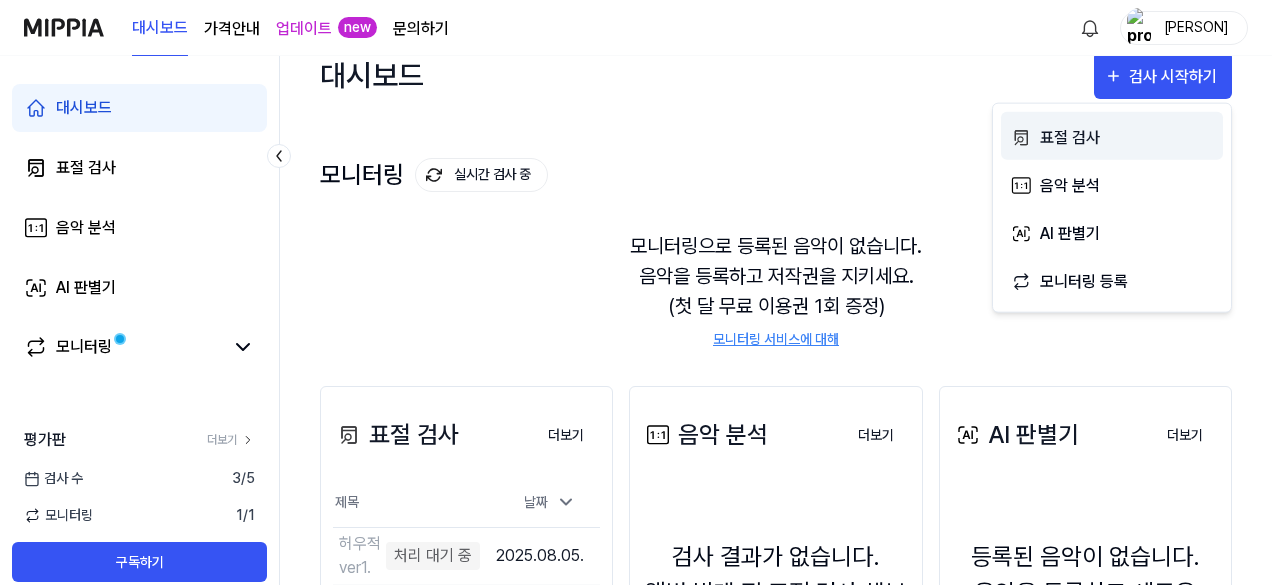 click on "표절 검사" at bounding box center (1127, 137) 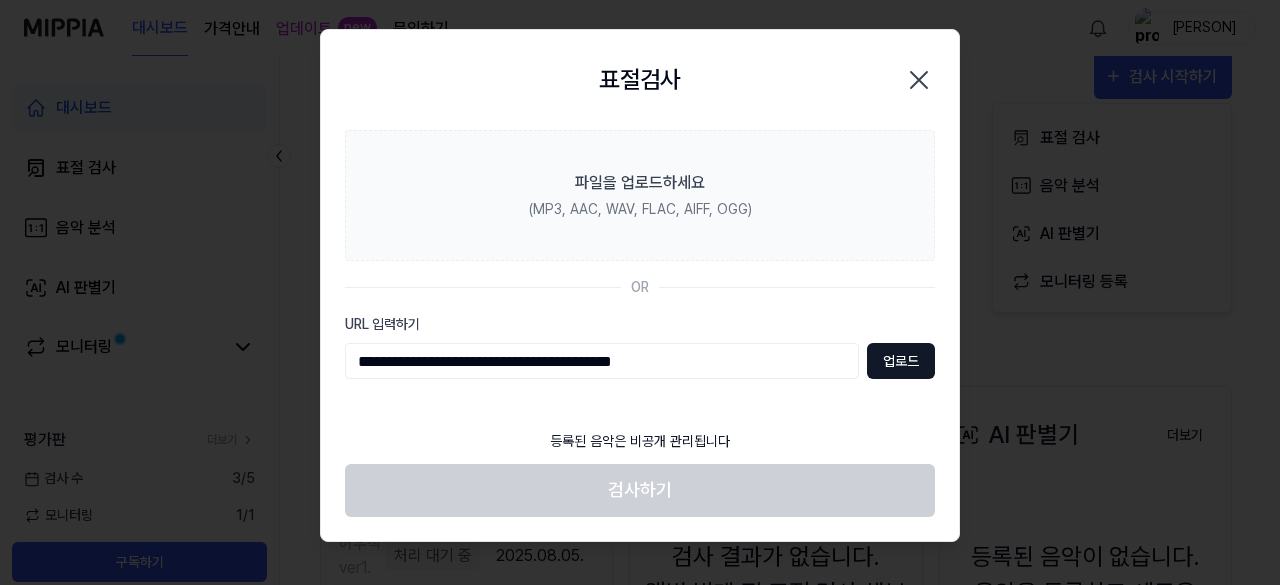 type on "**********" 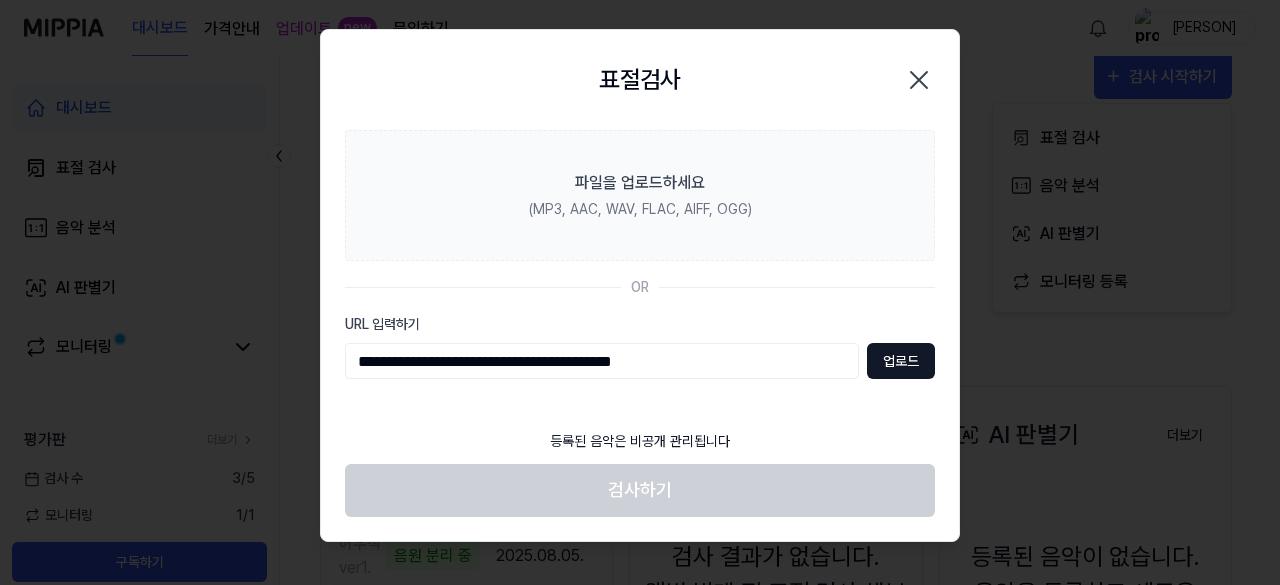 click on "업로드" at bounding box center [901, 361] 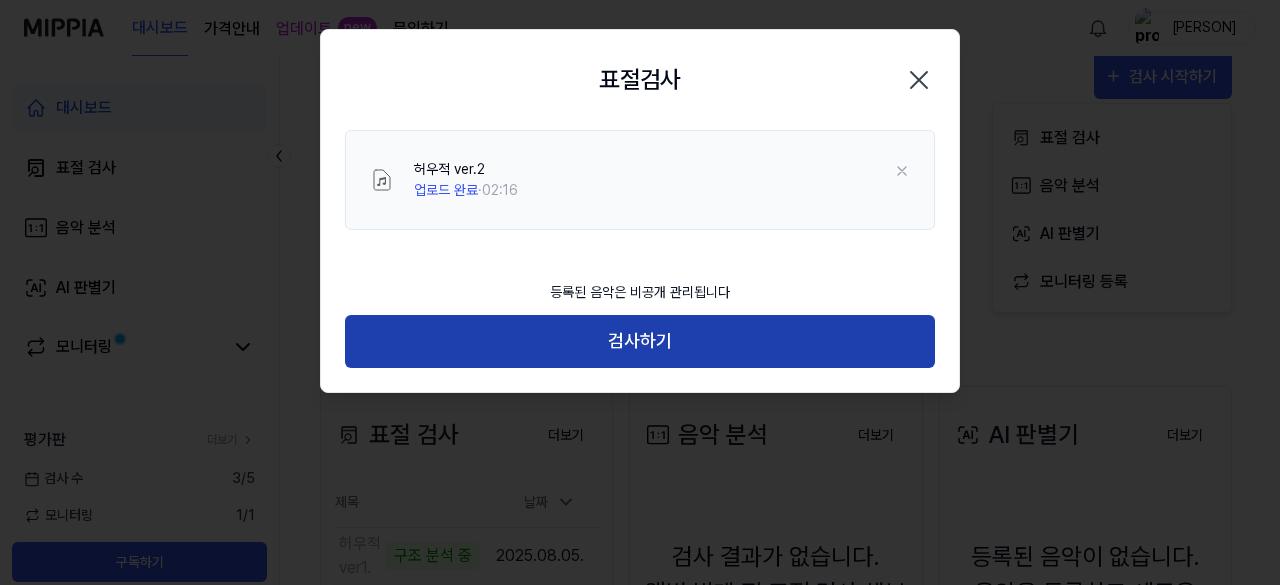 click on "검사하기" at bounding box center [640, 341] 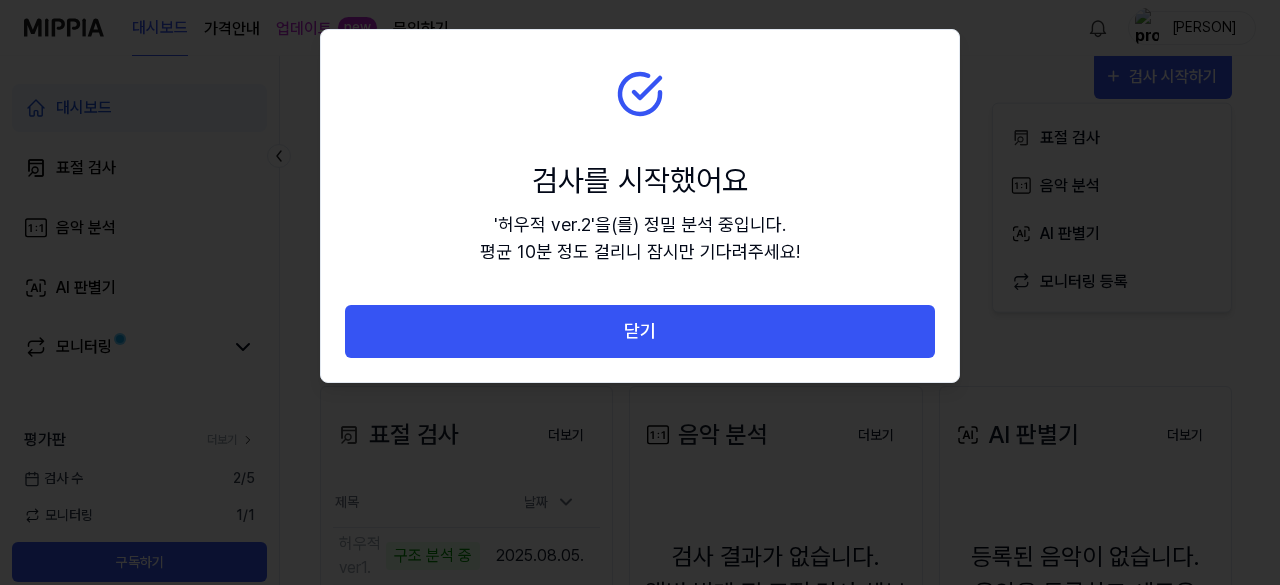 click on "닫기" at bounding box center (640, 331) 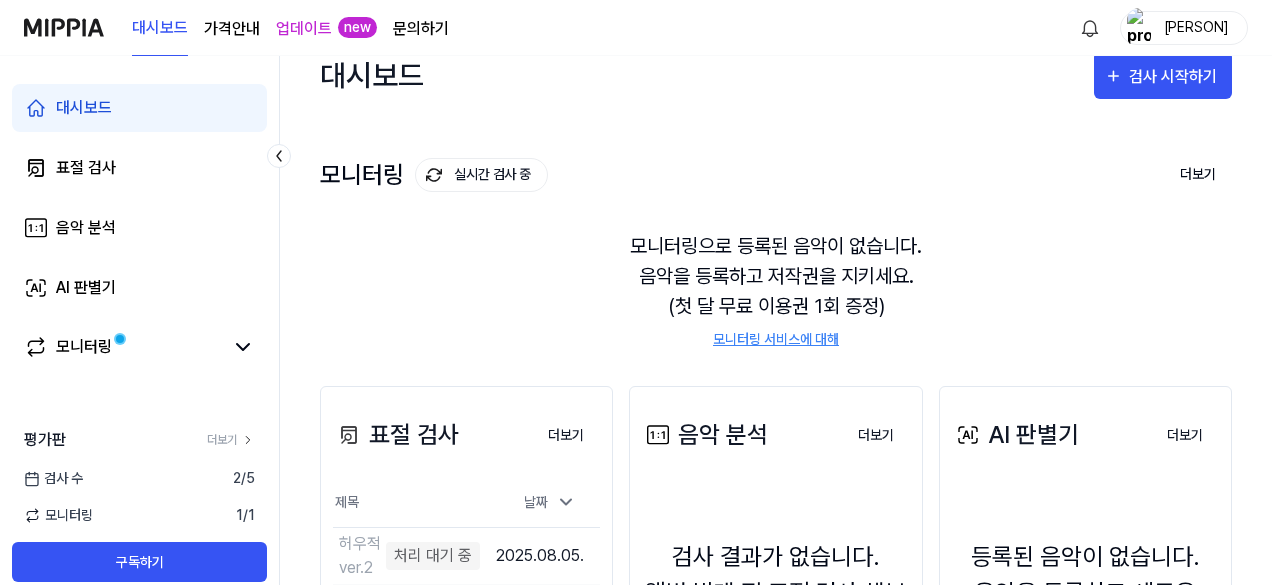 scroll, scrollTop: 316, scrollLeft: 0, axis: vertical 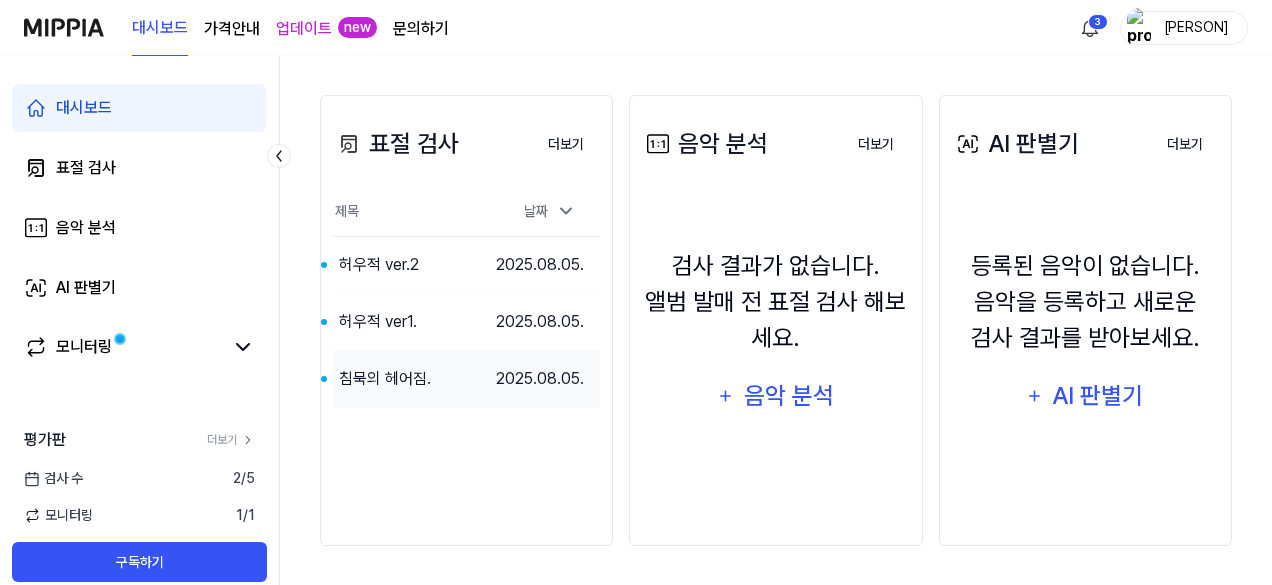 click on "침묵의 헤어짐." at bounding box center [385, 379] 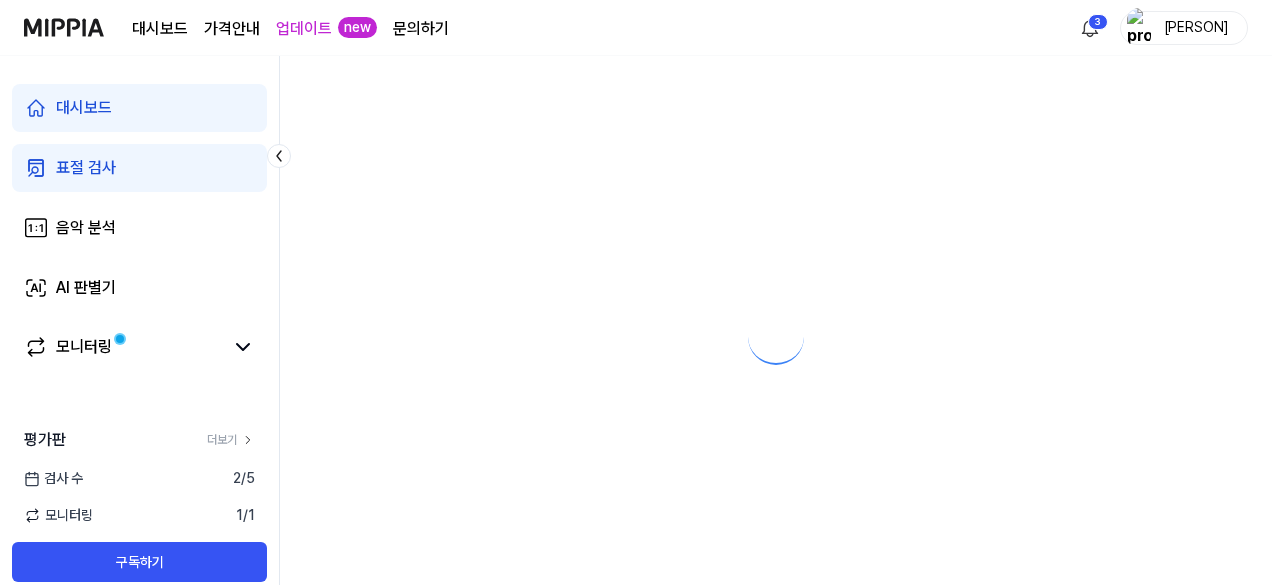 scroll, scrollTop: 0, scrollLeft: 0, axis: both 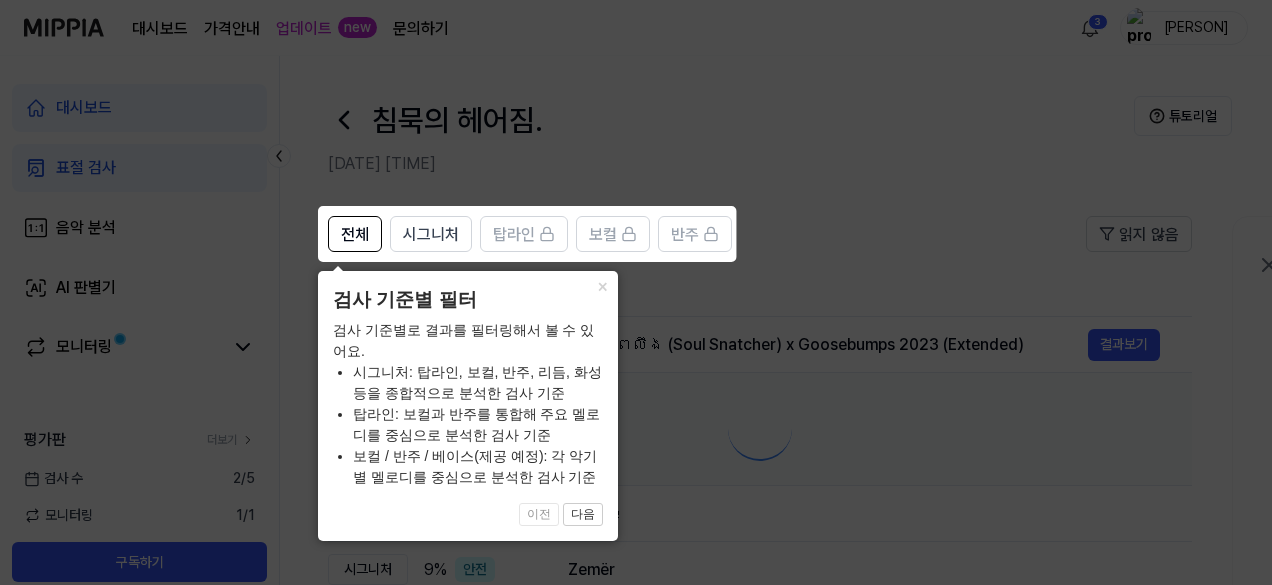 click 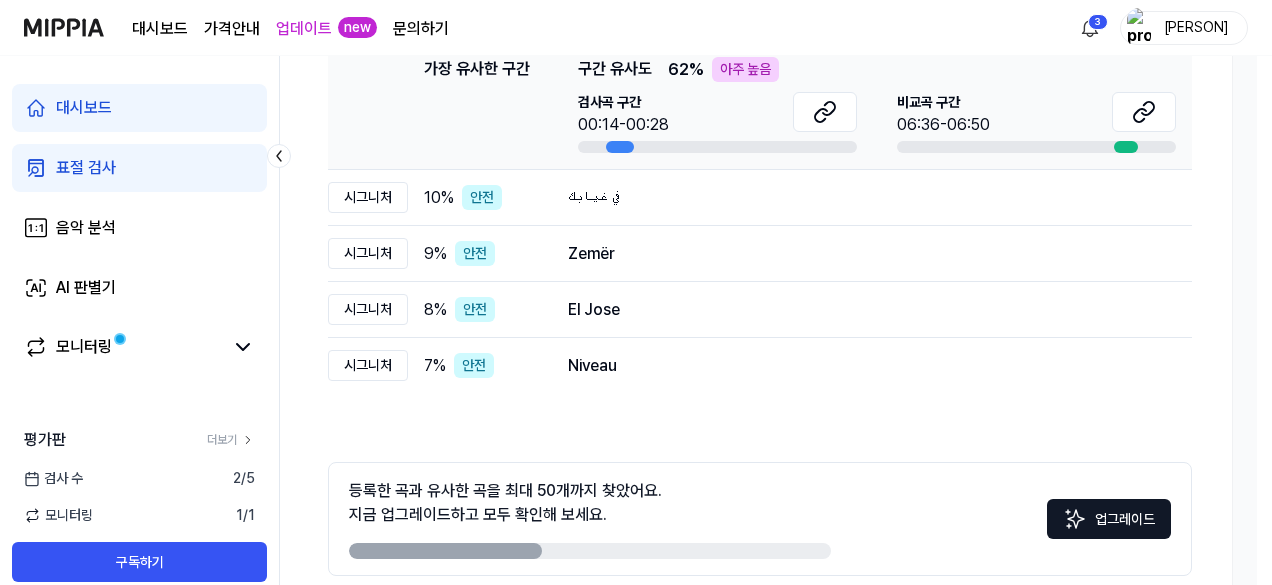 scroll, scrollTop: 337, scrollLeft: 0, axis: vertical 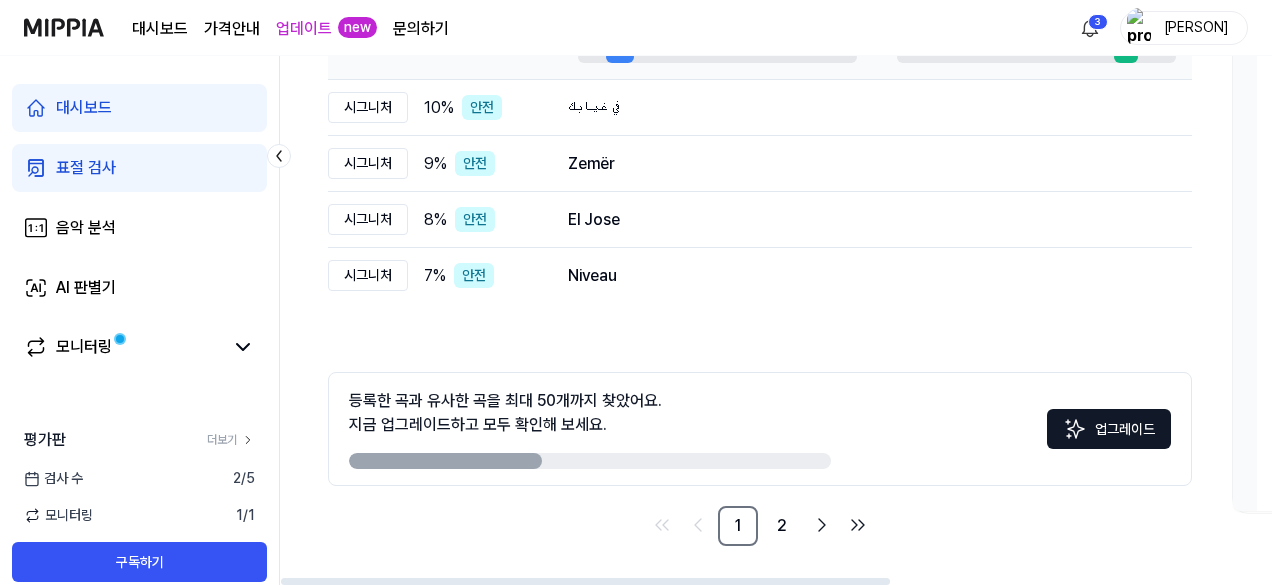 drag, startPoint x: 479, startPoint y: 461, endPoint x: 558, endPoint y: 459, distance: 79.025314 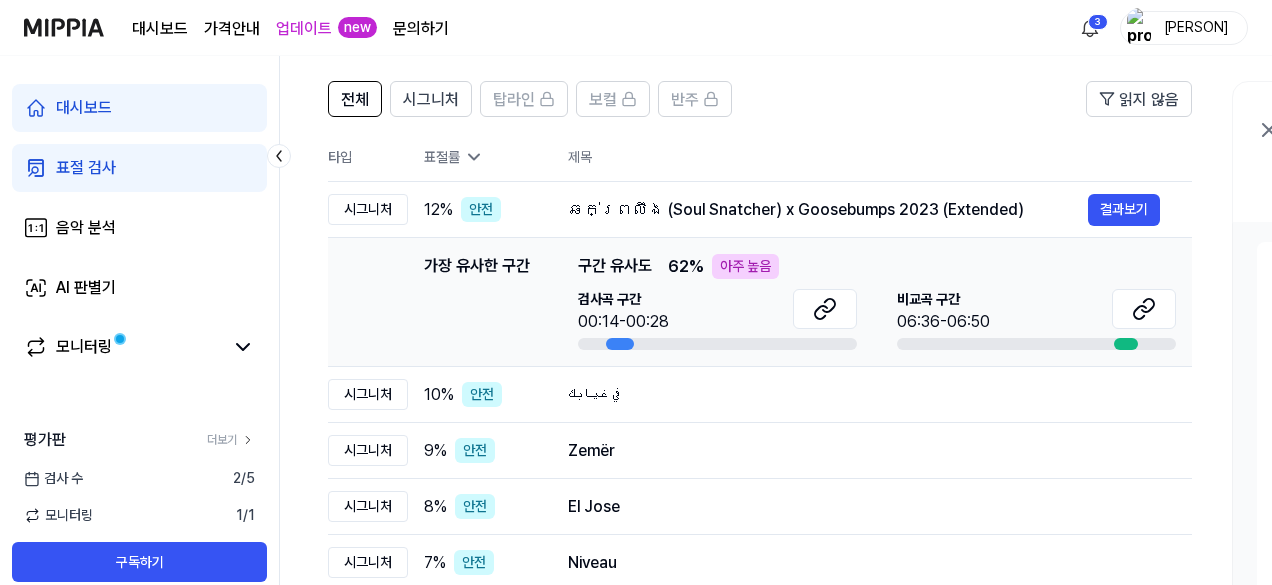 scroll, scrollTop: 109, scrollLeft: 0, axis: vertical 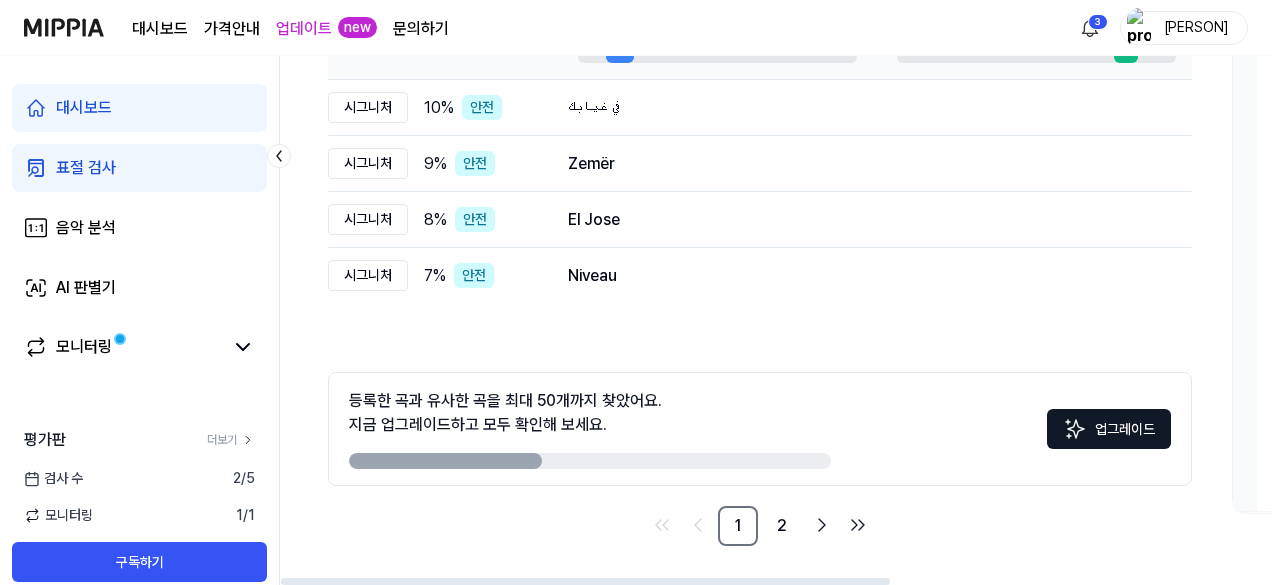 click on "업그레이드" at bounding box center (1109, 429) 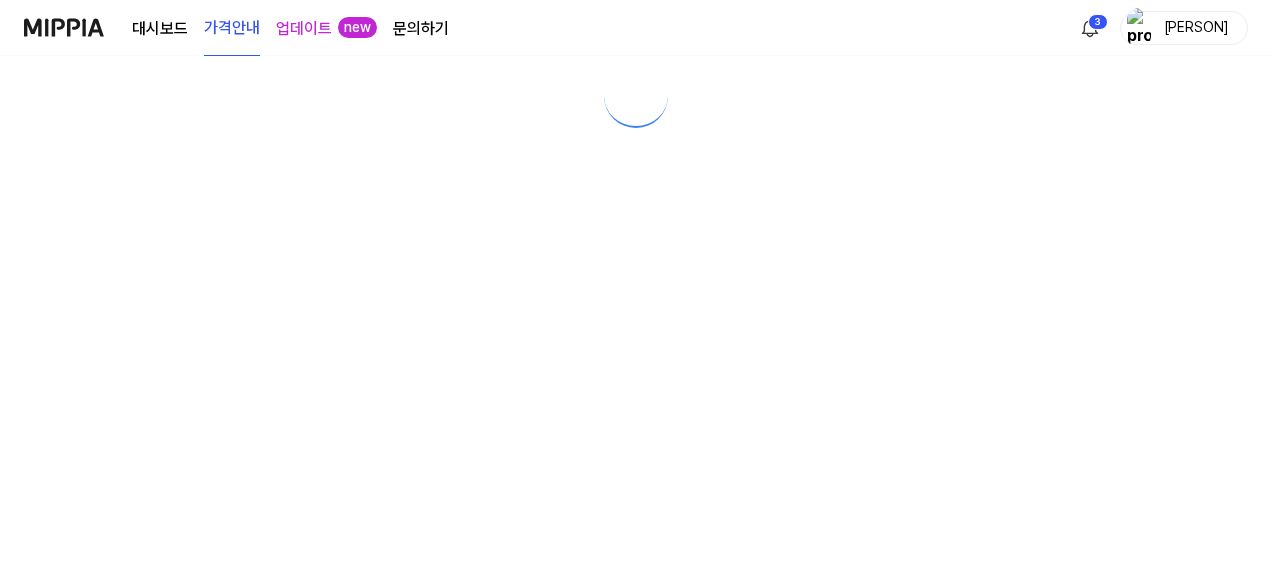 scroll, scrollTop: 0, scrollLeft: 0, axis: both 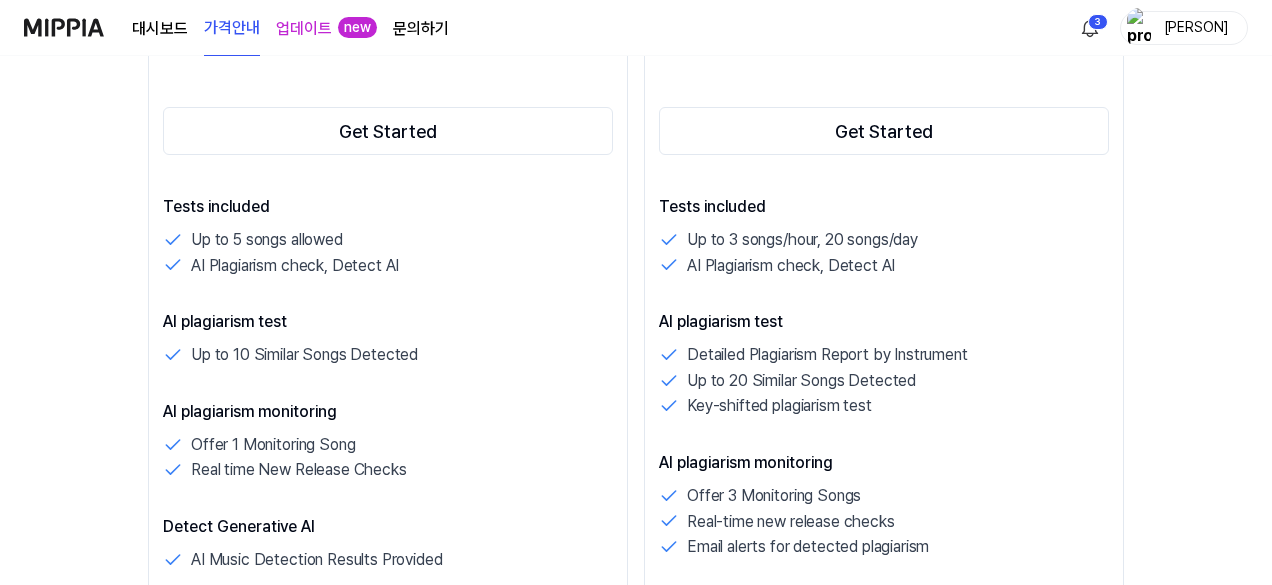 drag, startPoint x: 771, startPoint y: 43, endPoint x: 306, endPoint y: -12, distance: 468.2414 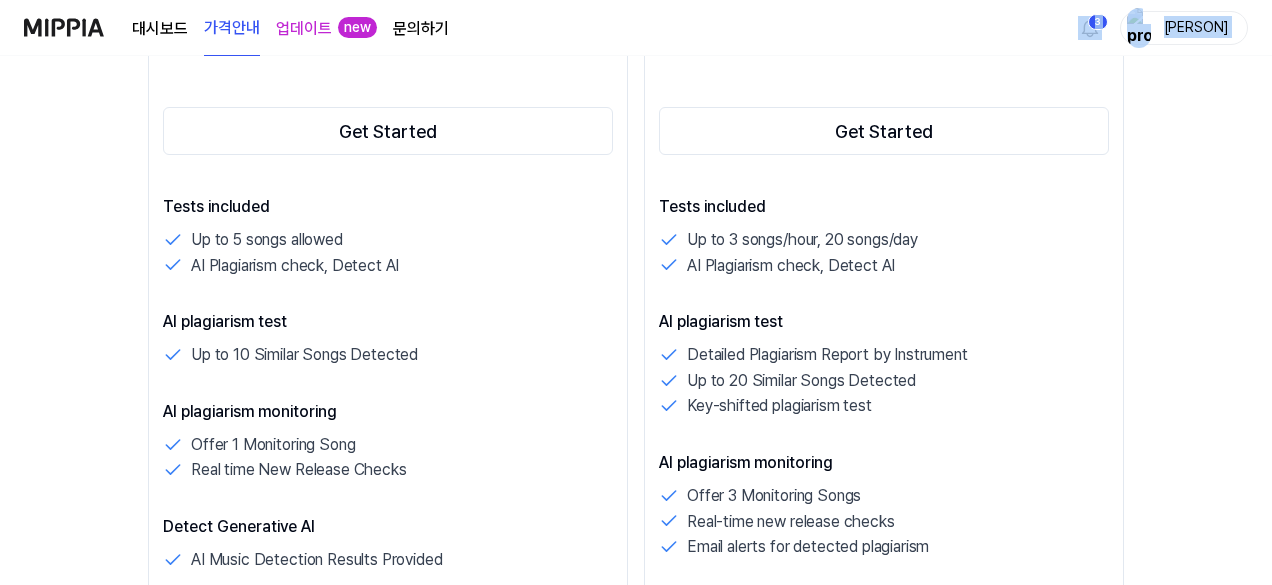 scroll, scrollTop: 422, scrollLeft: 0, axis: vertical 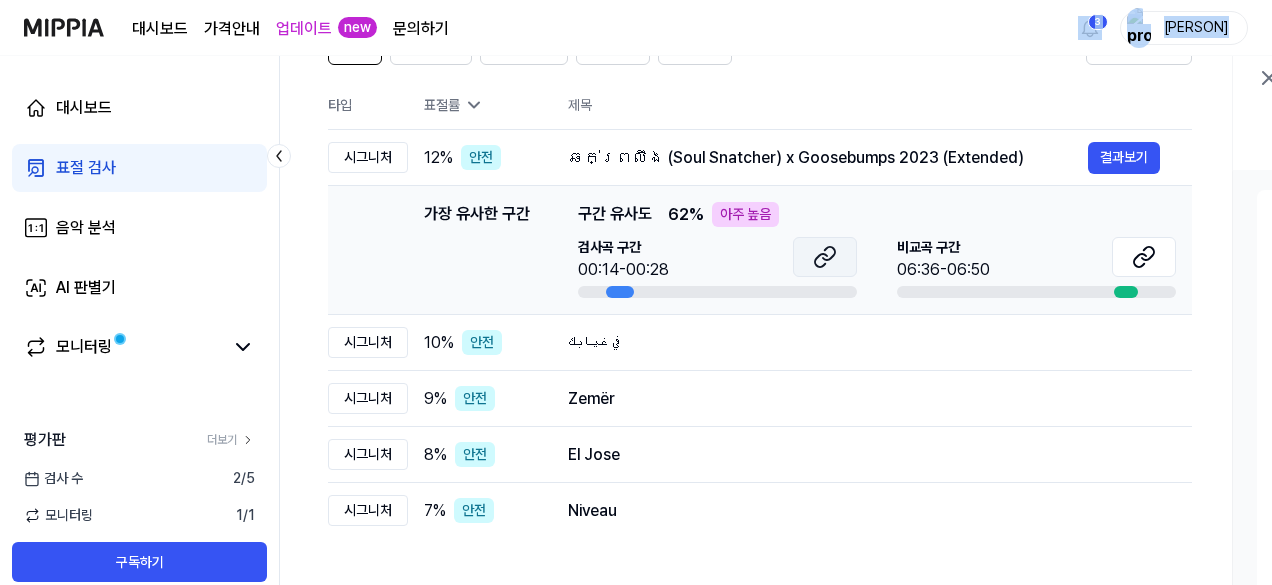 click 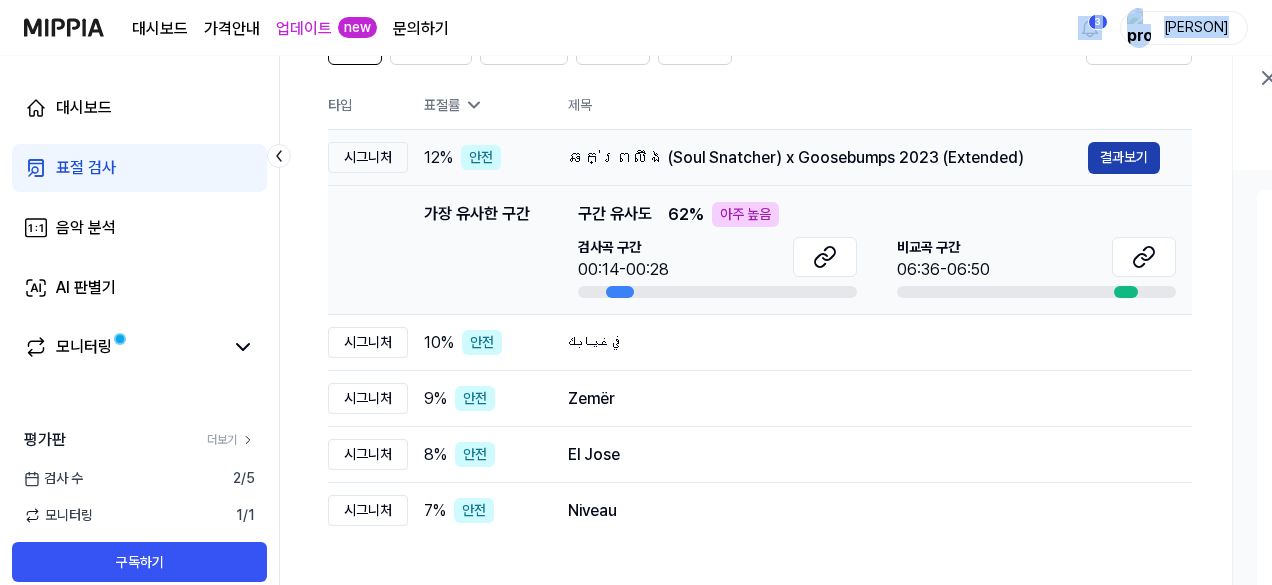 click on "결과보기" at bounding box center [1124, 158] 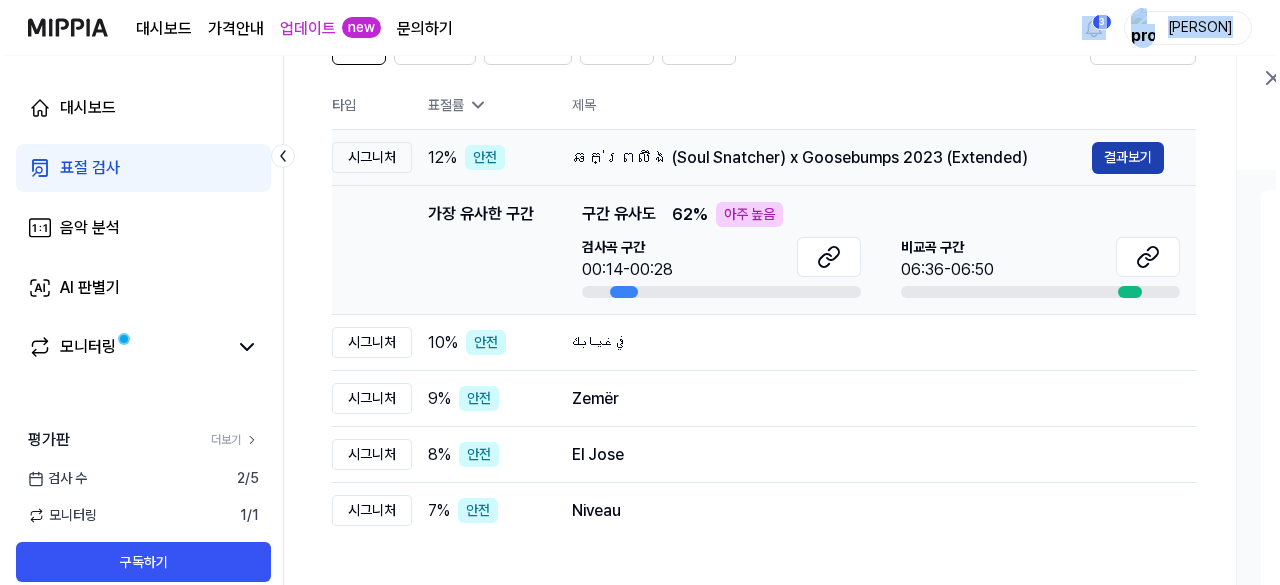 scroll, scrollTop: 0, scrollLeft: 0, axis: both 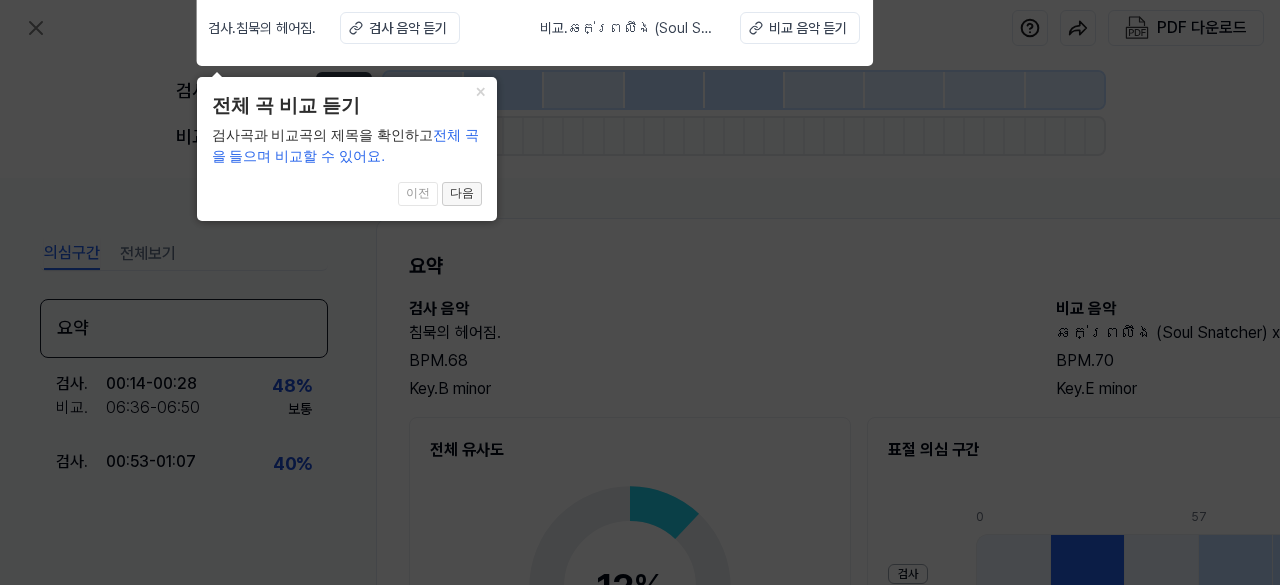 click on "다음" at bounding box center [462, 194] 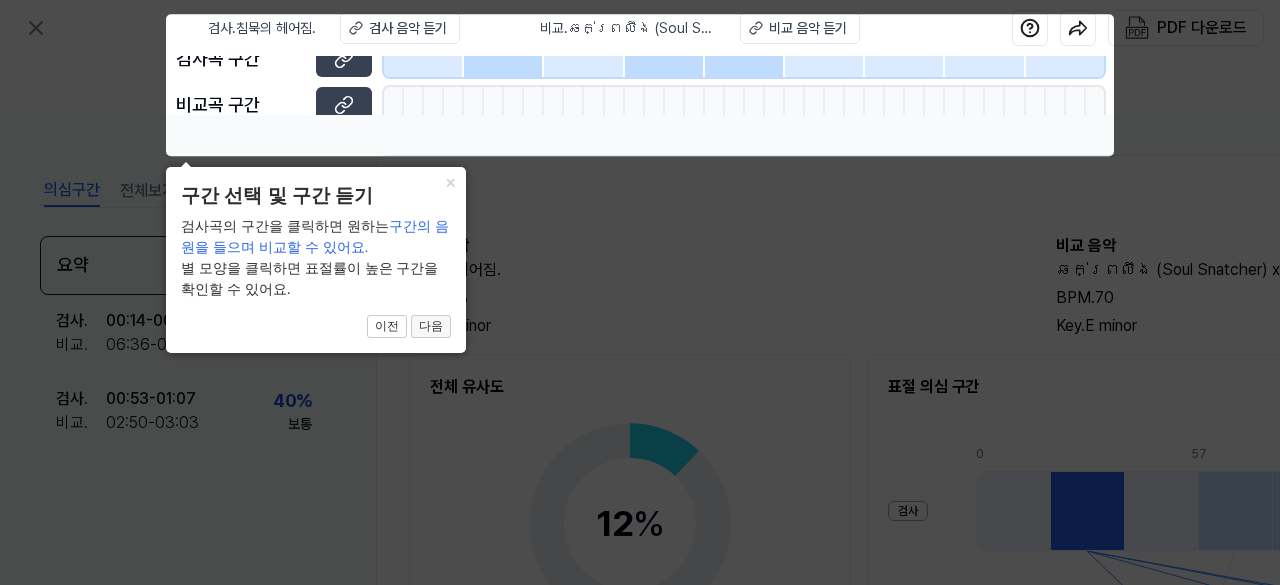 click on "다음" at bounding box center [431, 327] 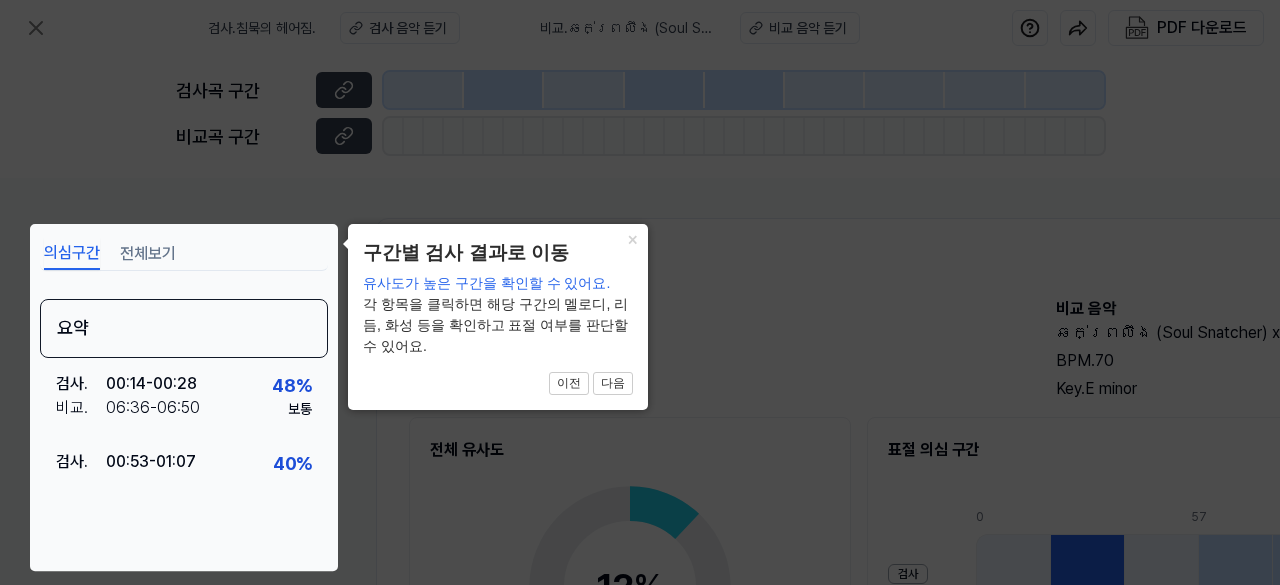 drag, startPoint x: 328, startPoint y: 343, endPoint x: 328, endPoint y: 378, distance: 35 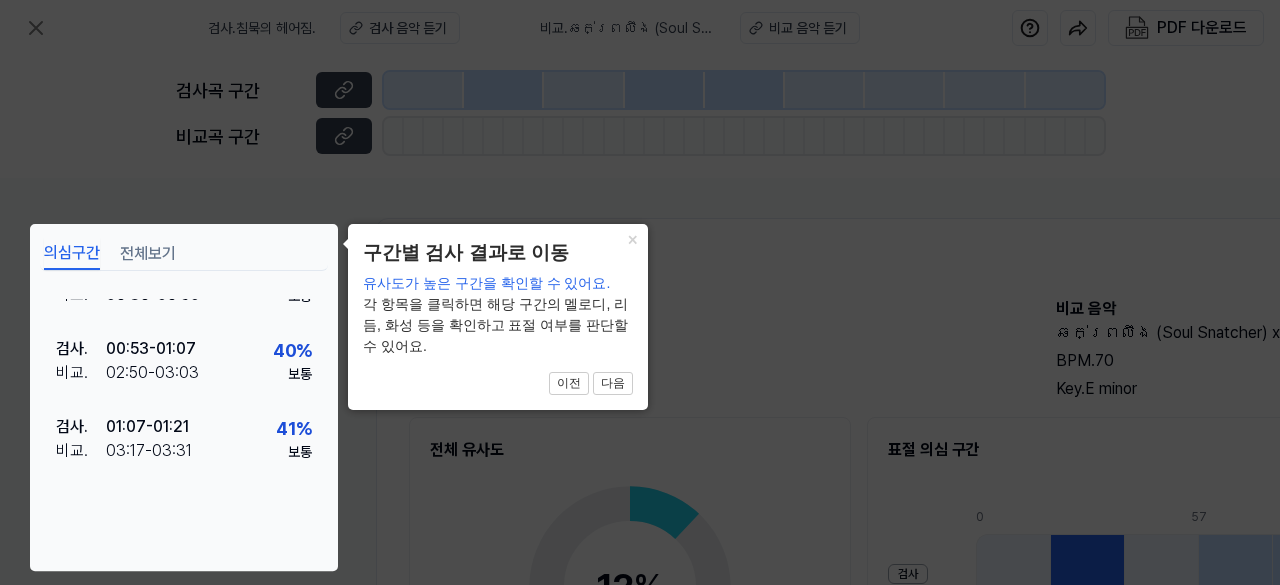 scroll, scrollTop: 0, scrollLeft: 0, axis: both 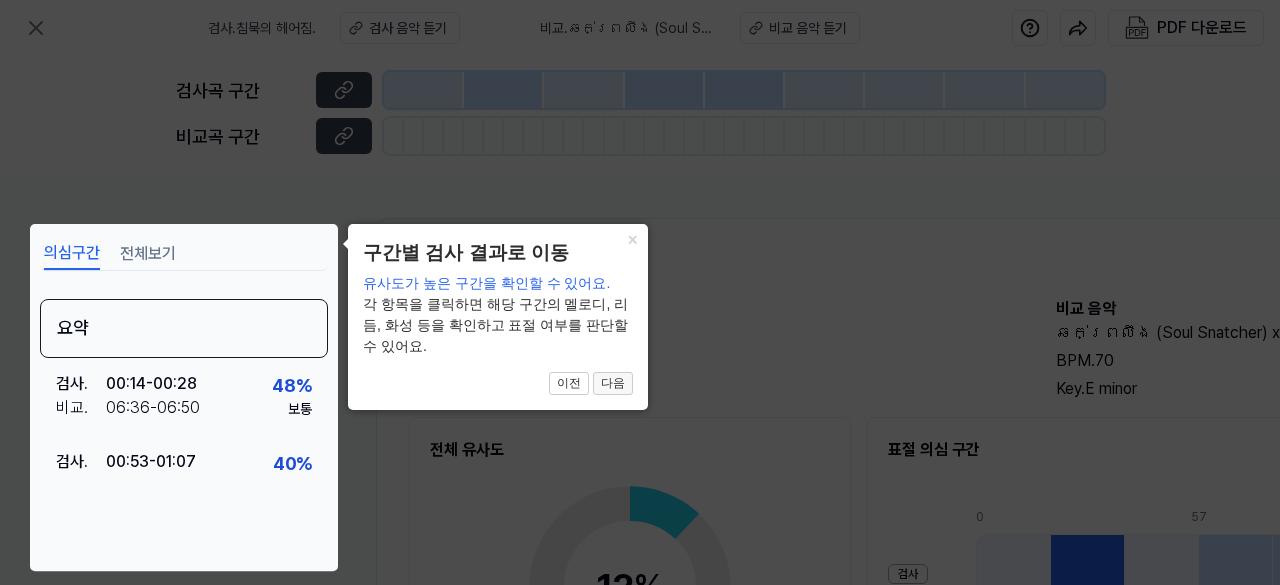 click on "다음" at bounding box center (613, 384) 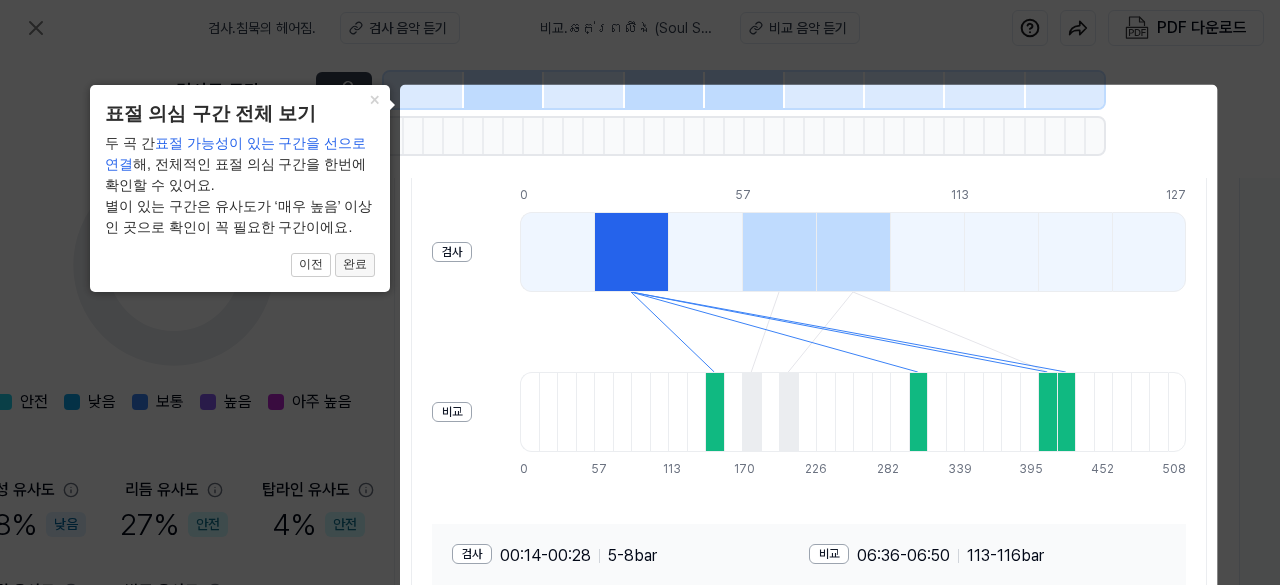 click on "완료" at bounding box center (355, 265) 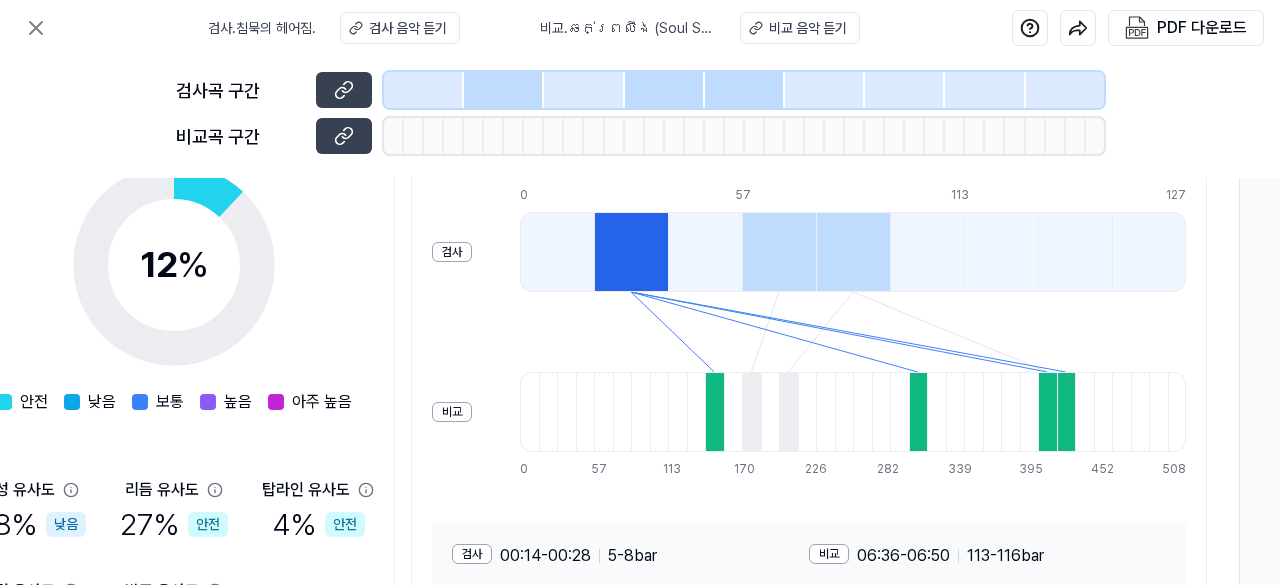 scroll, scrollTop: 322, scrollLeft: 0, axis: vertical 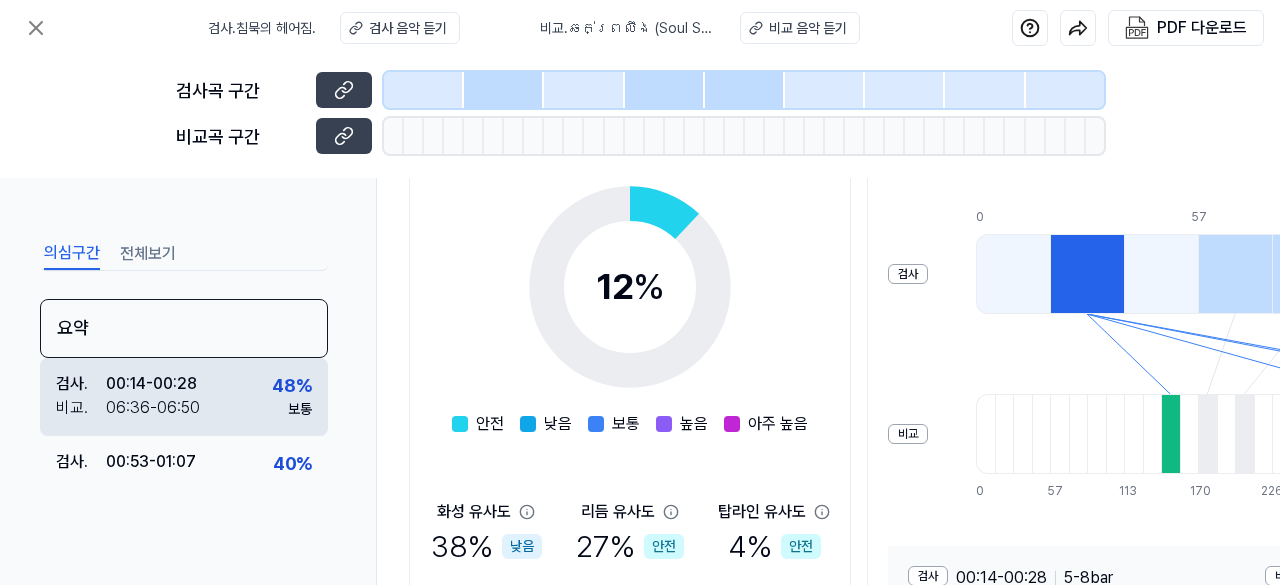 click on "[TIME] - [TIME]" at bounding box center (153, 408) 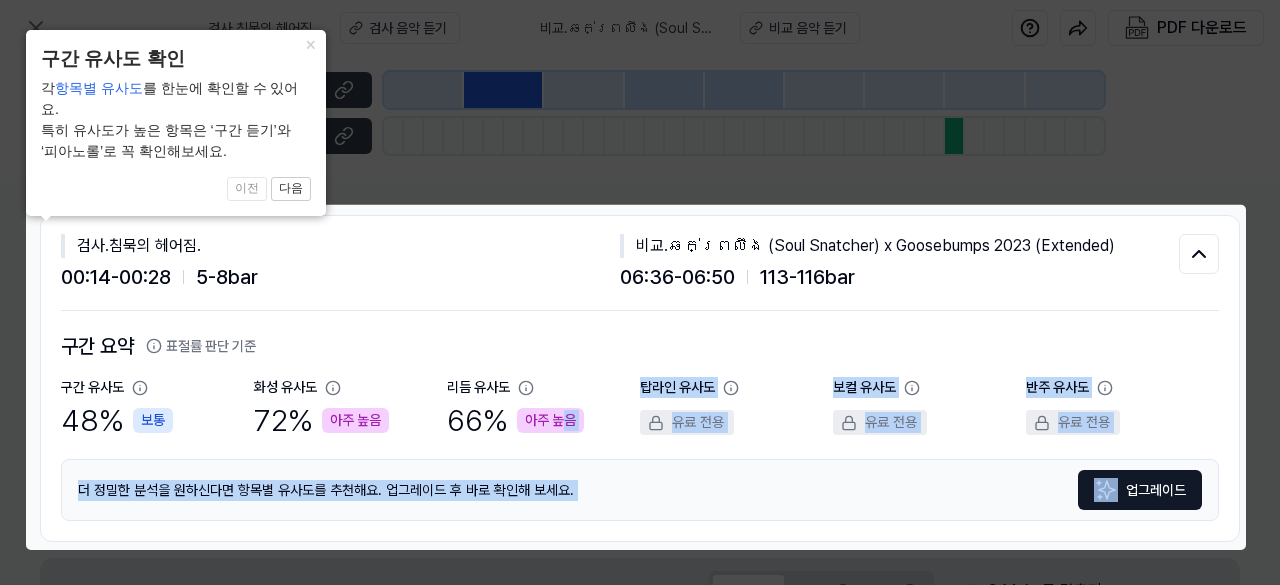 drag, startPoint x: 584, startPoint y: 505, endPoint x: 563, endPoint y: 450, distance: 58.872746 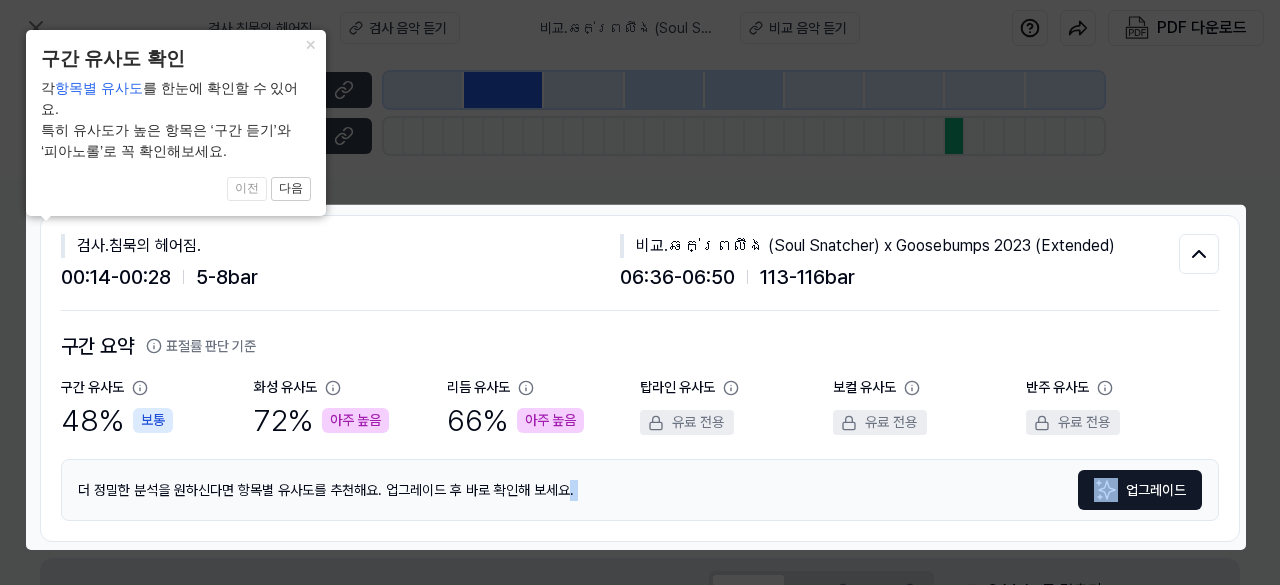 click on "구간 요약 표절률 판단 기준 구간 유사도 48 % 보통 화성 유사도 72 % 아주 높음 리듬 유사도 66 % 아주 높음 탑라인 유사도 유료 전용 보컬 유사도 유료 전용 반주 유사도 유료 전용 더 정밀한 분석을 원하신다면 항목별 유사도를 추천해요. 업그레이드 후 바로 확인해 보세요. 업그레이드" at bounding box center [640, 426] 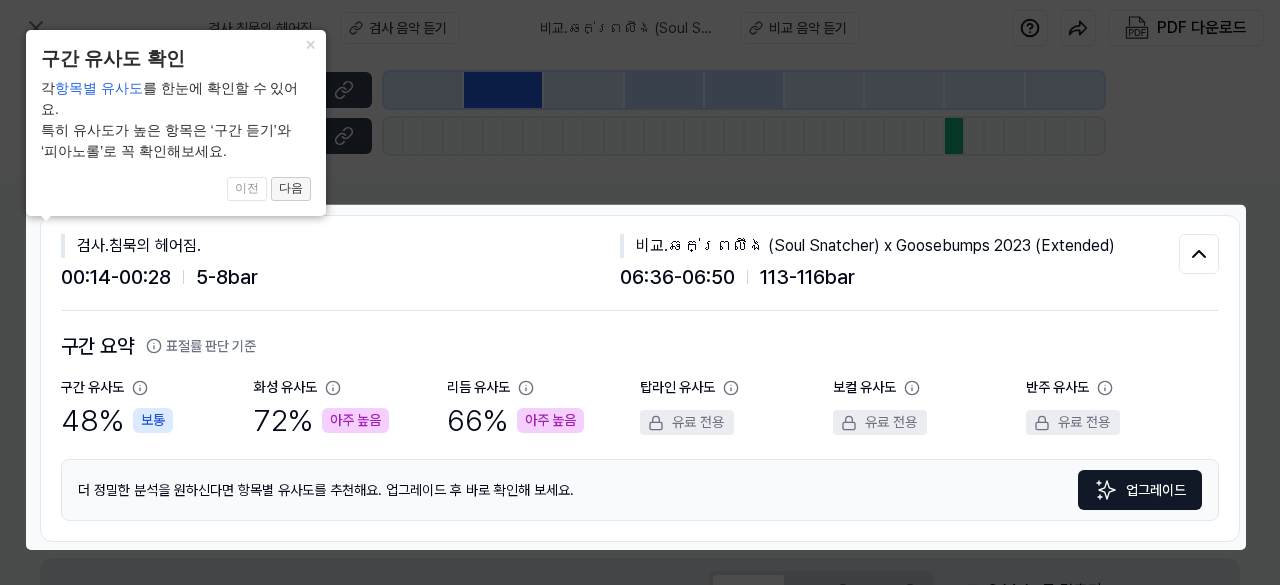 click on "다음" at bounding box center [291, 189] 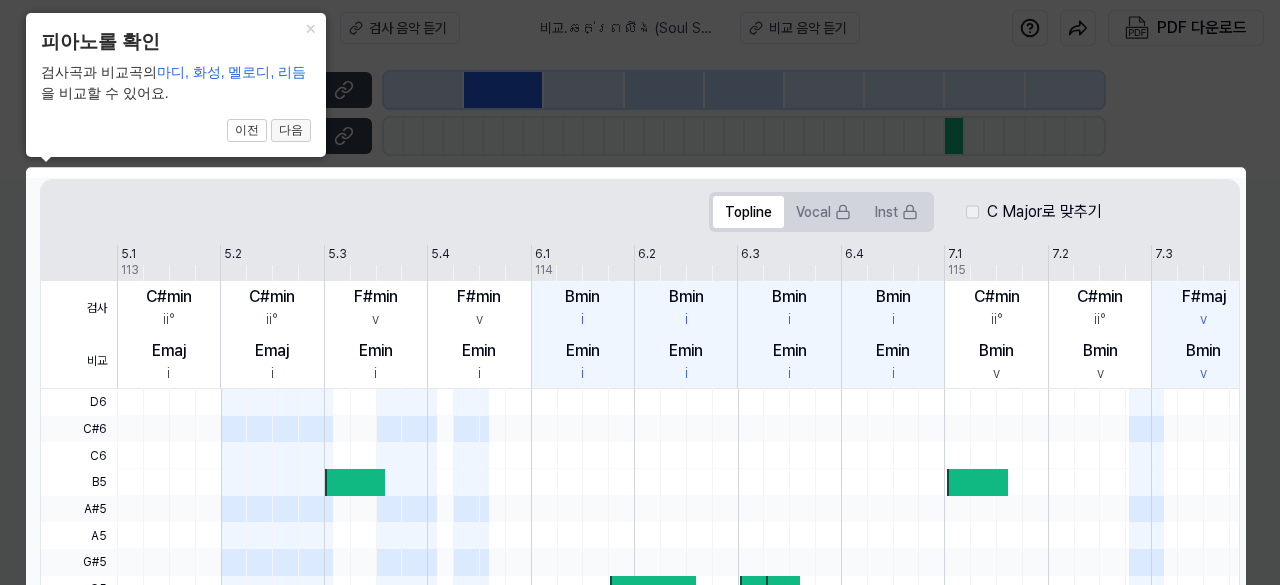 click on "다음" at bounding box center [291, 131] 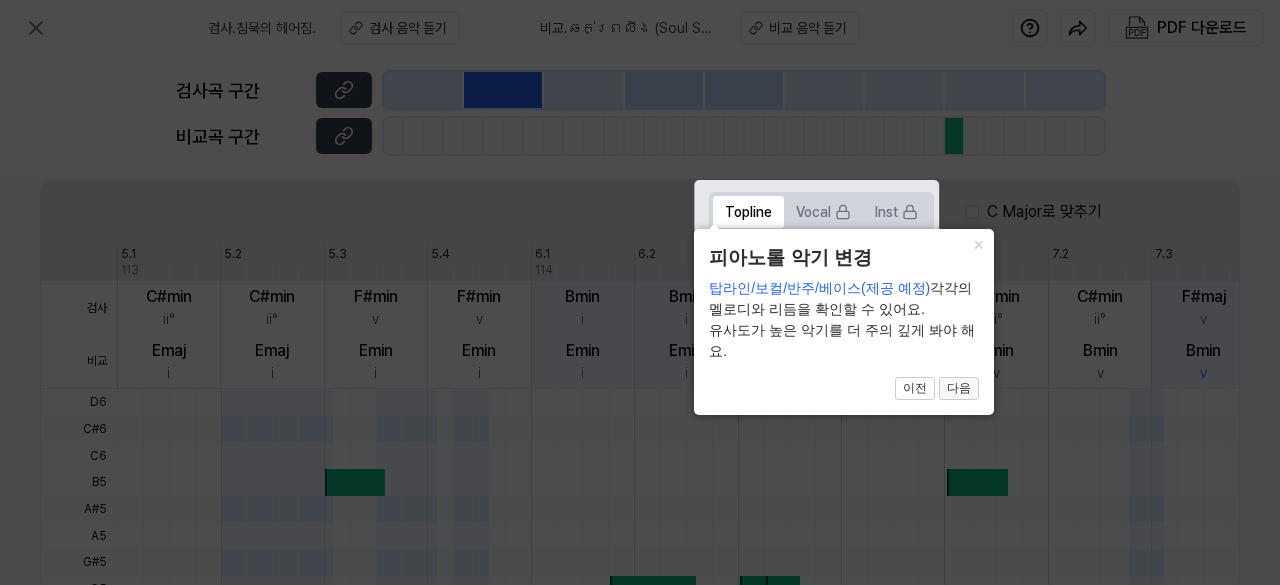 click on "다음" at bounding box center (959, 389) 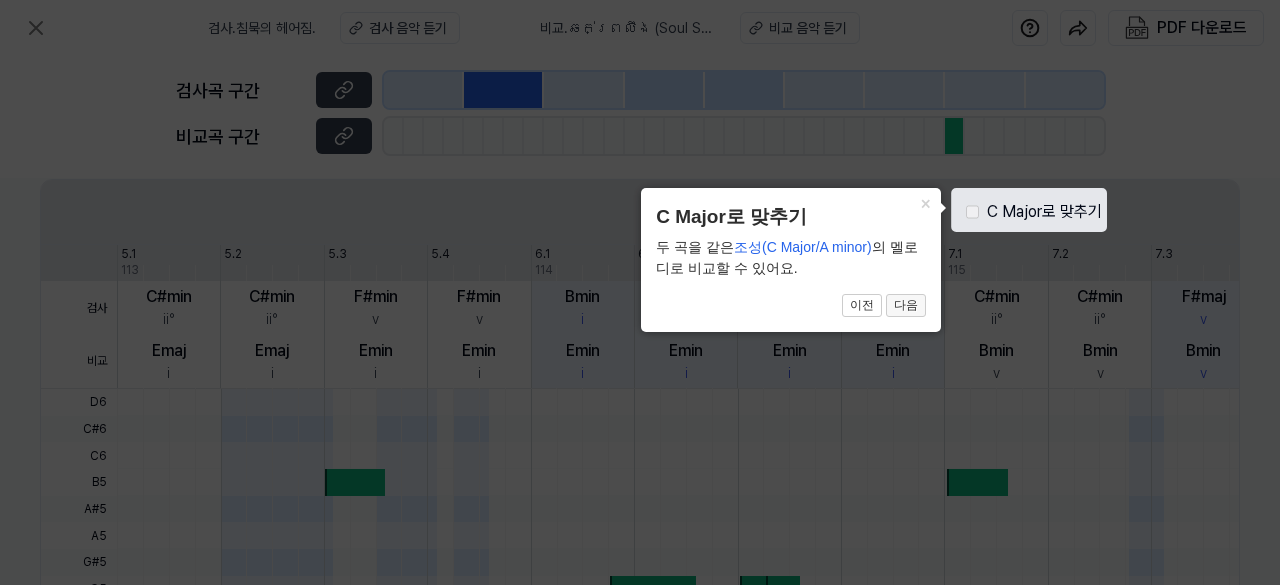 click on "다음" at bounding box center [906, 306] 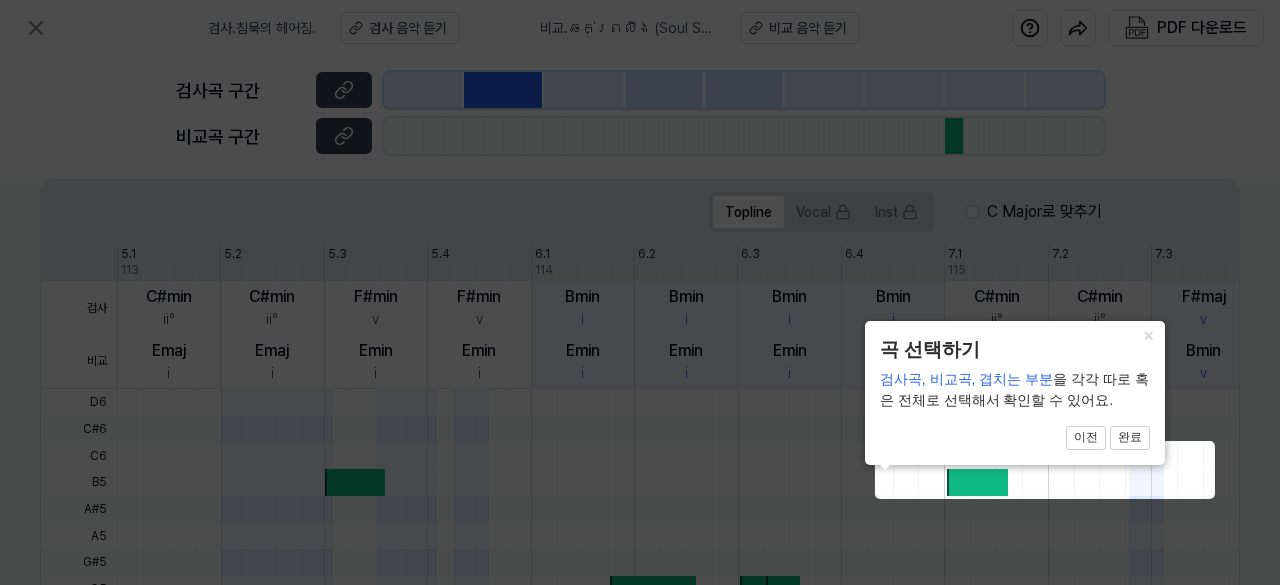 scroll, scrollTop: 0, scrollLeft: 1, axis: horizontal 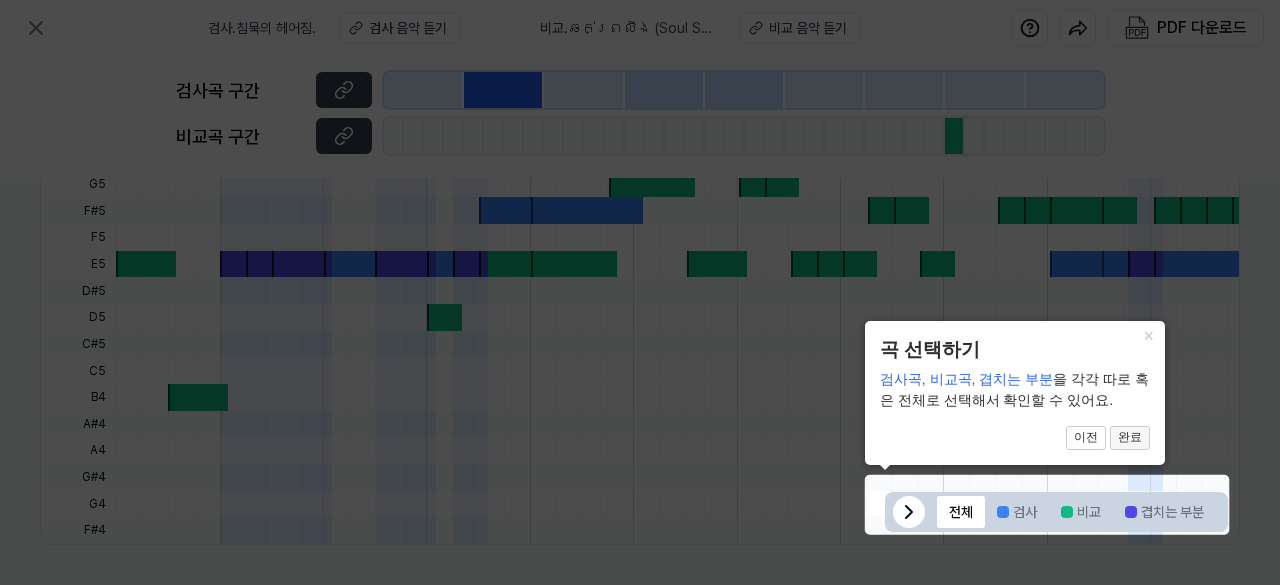 click on "완료" at bounding box center (1130, 438) 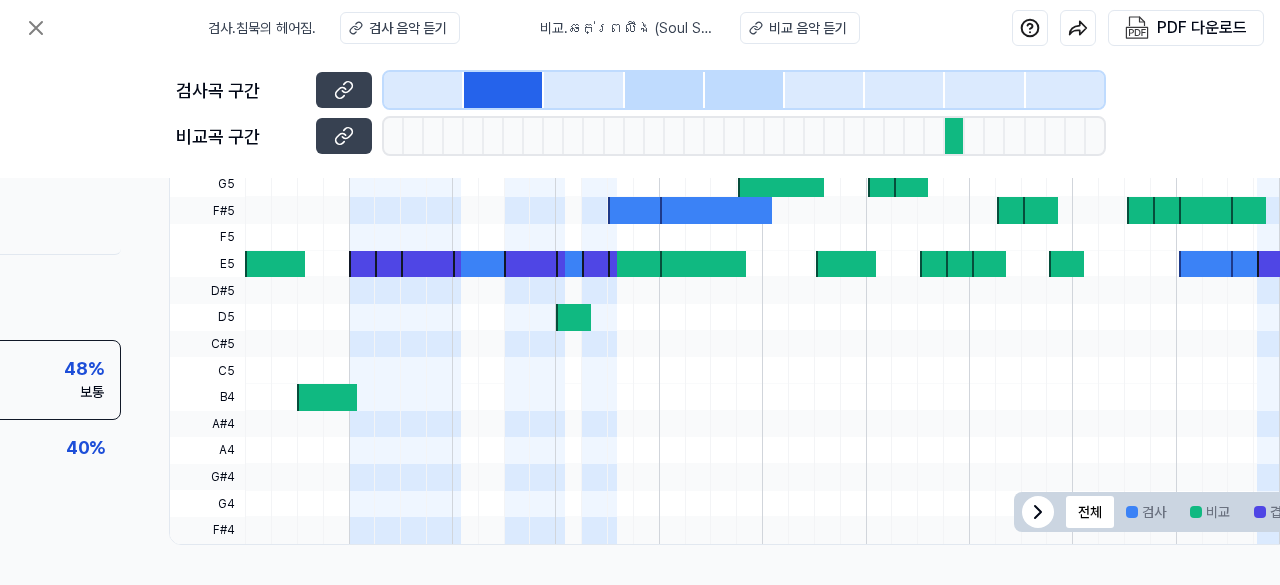 scroll, scrollTop: 792, scrollLeft: 344, axis: both 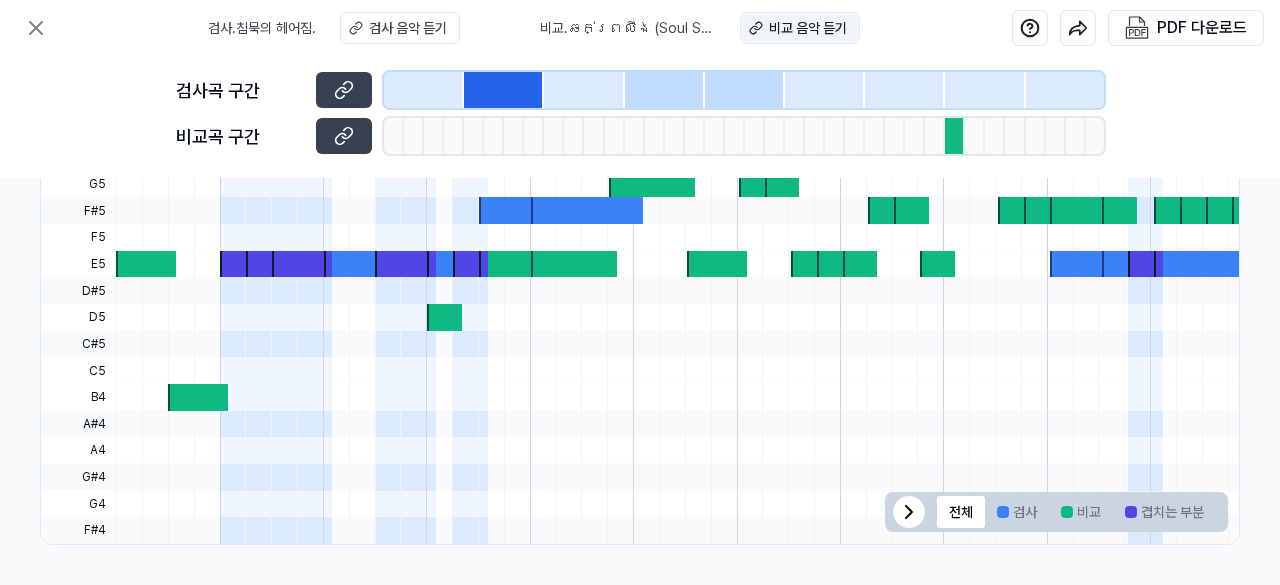 click on "비교 음악 듣기" at bounding box center [808, 28] 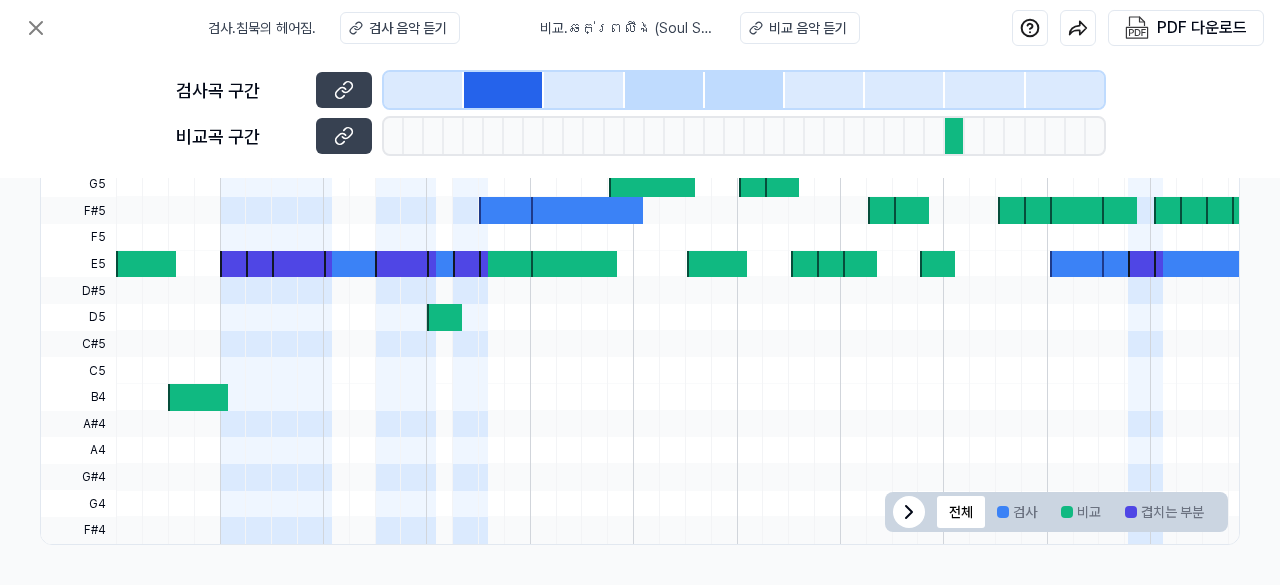click at bounding box center (584, 90) 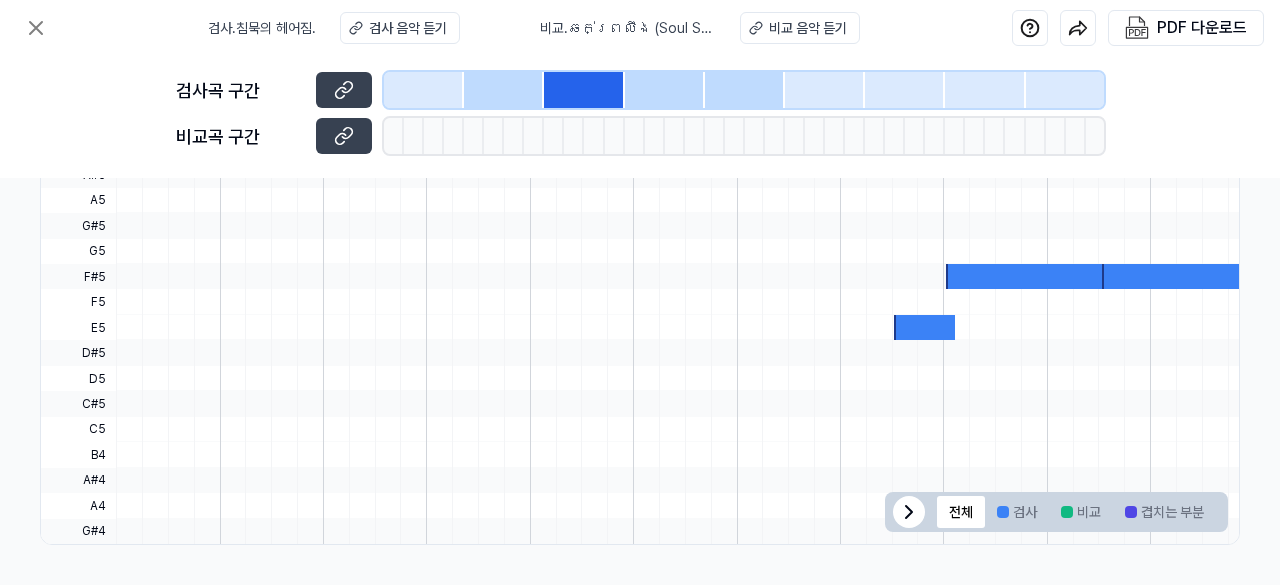 scroll, scrollTop: 747, scrollLeft: 344, axis: both 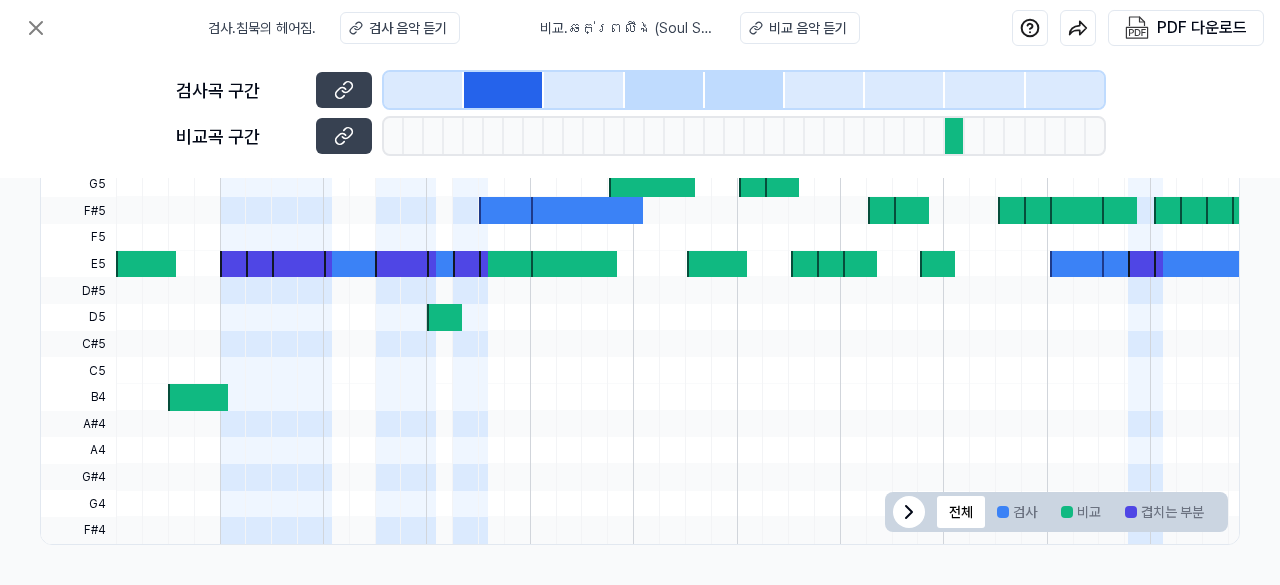 click at bounding box center (424, 90) 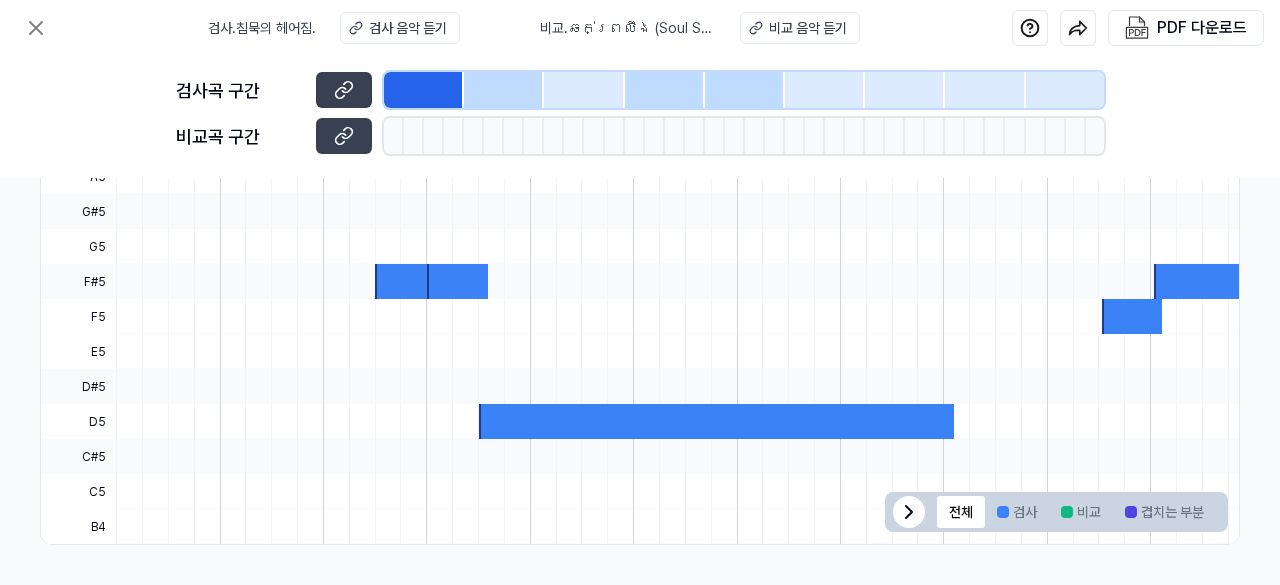 click at bounding box center [504, 90] 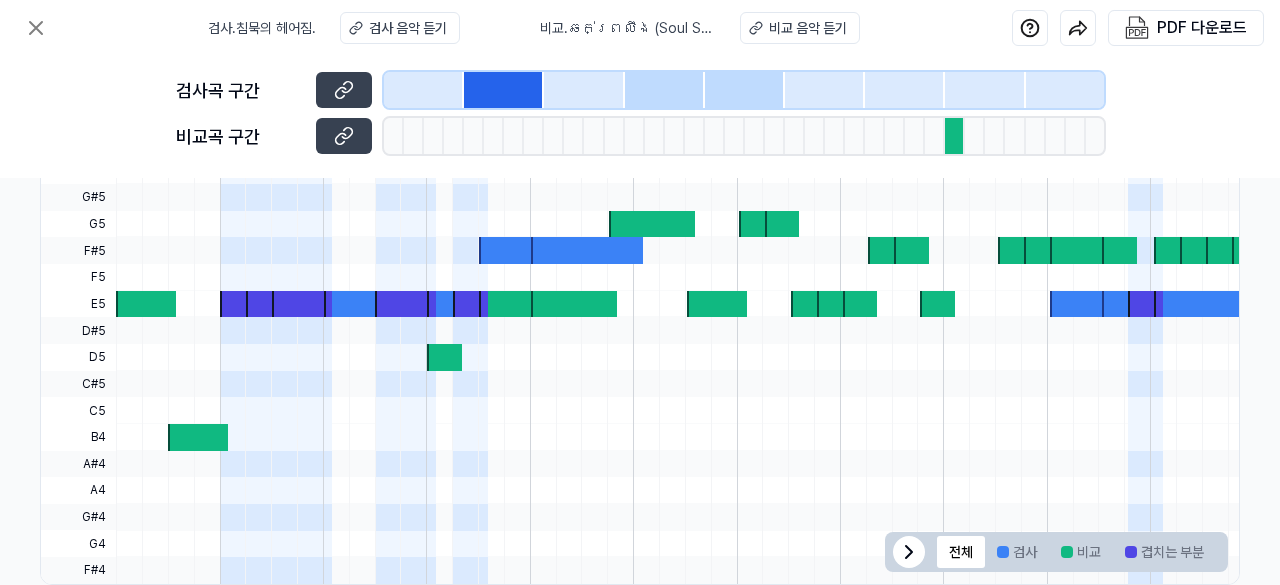 scroll, scrollTop: 792, scrollLeft: 344, axis: both 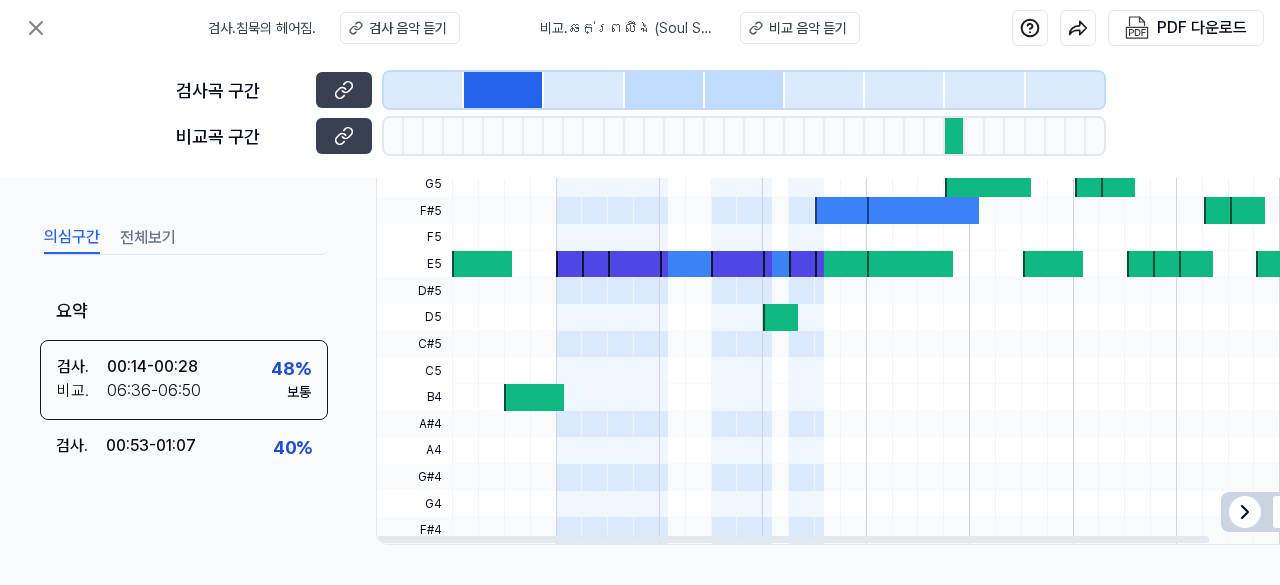 click at bounding box center [573, 264] 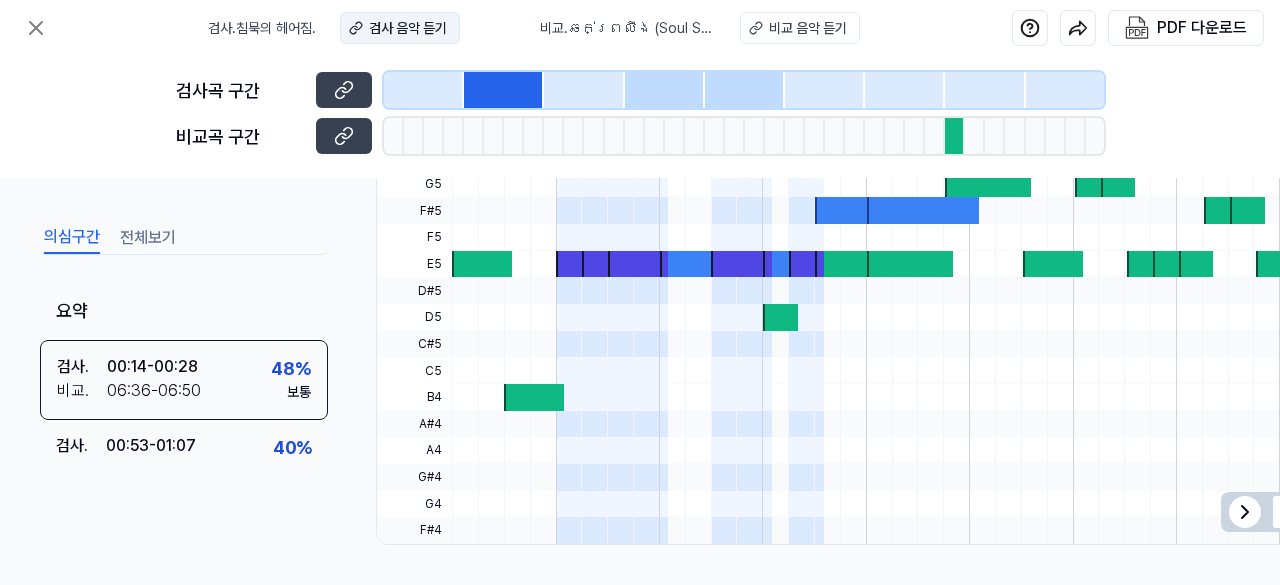 click on "검사 음악 듣기" at bounding box center [408, 28] 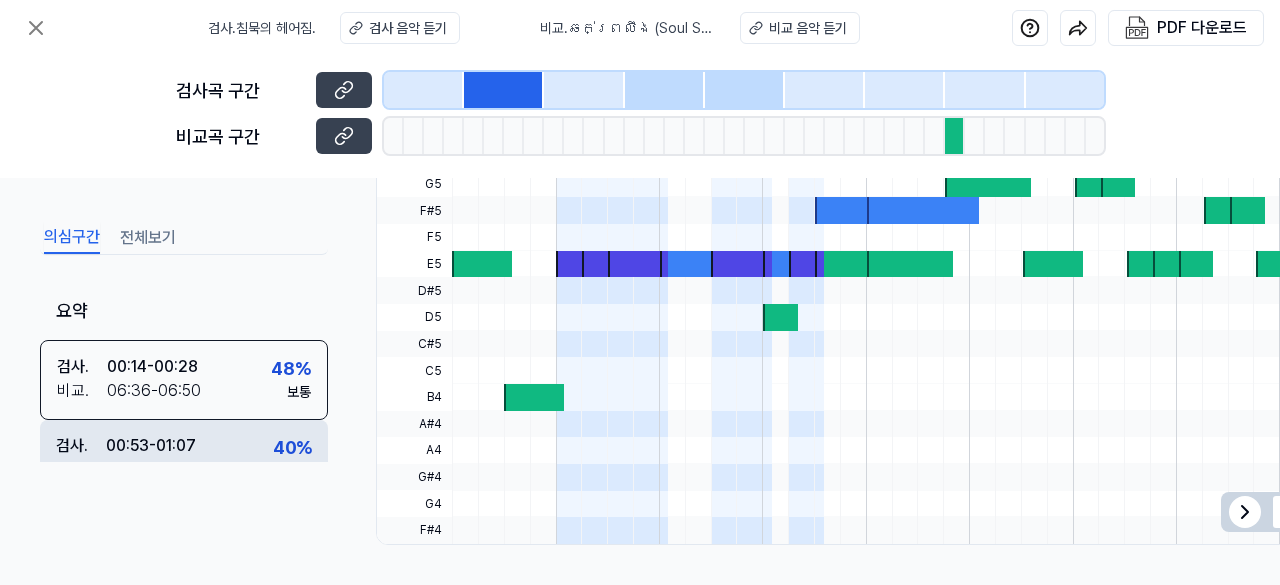 click on "40 %" at bounding box center (292, 447) 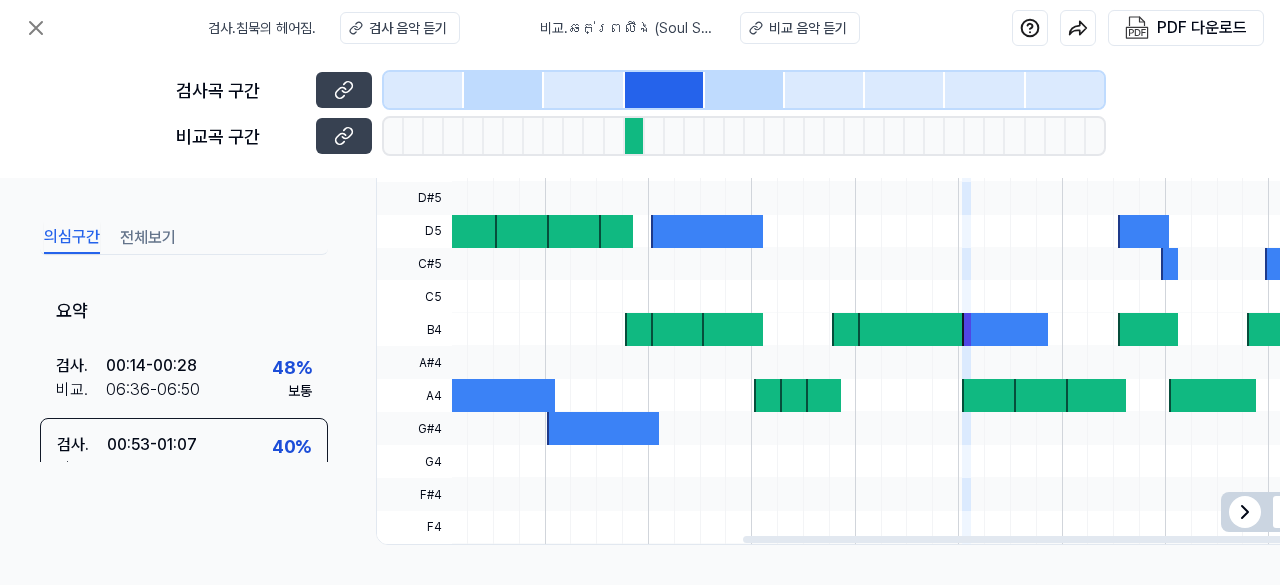 scroll, scrollTop: 0, scrollLeft: 54, axis: horizontal 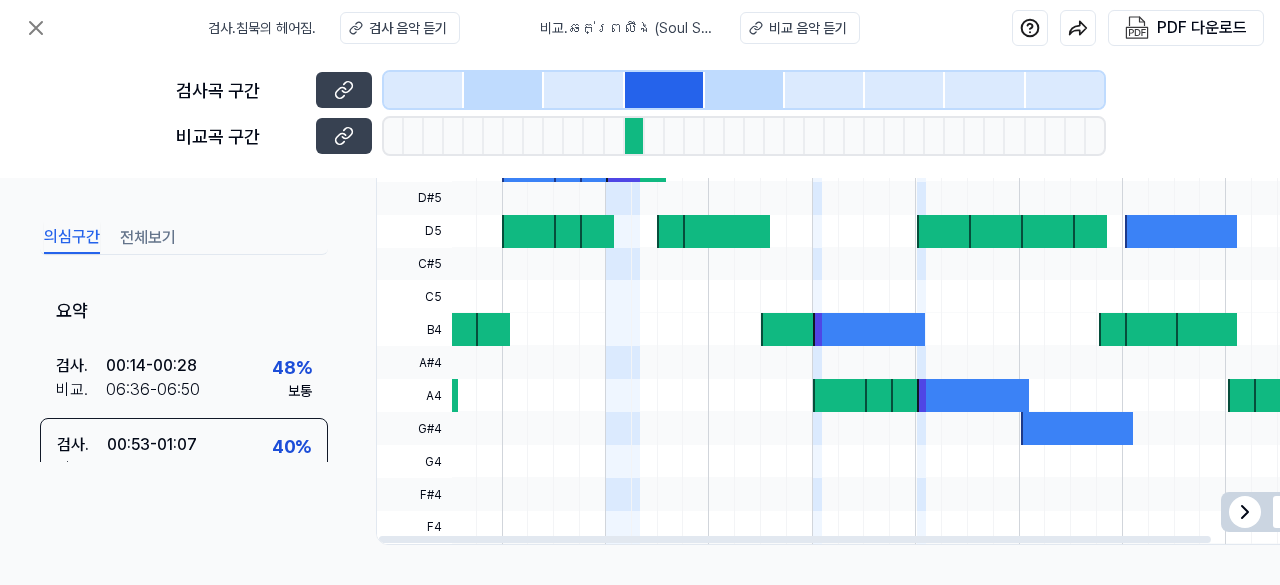 drag, startPoint x: 430, startPoint y: 532, endPoint x: 400, endPoint y: 545, distance: 32.695564 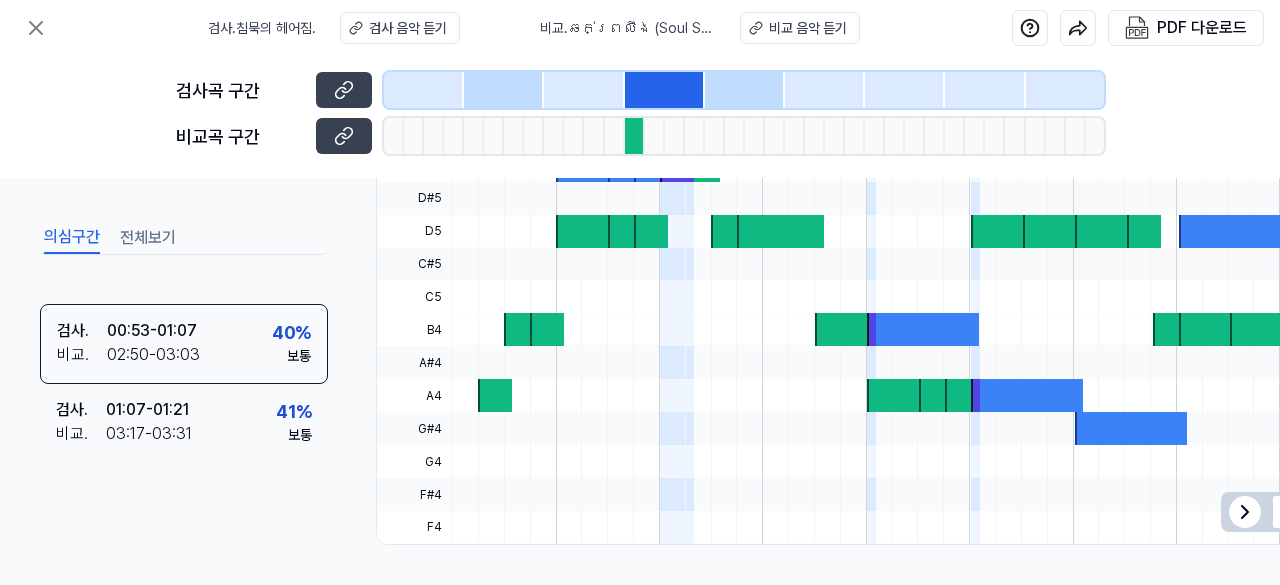 scroll, scrollTop: 121, scrollLeft: 0, axis: vertical 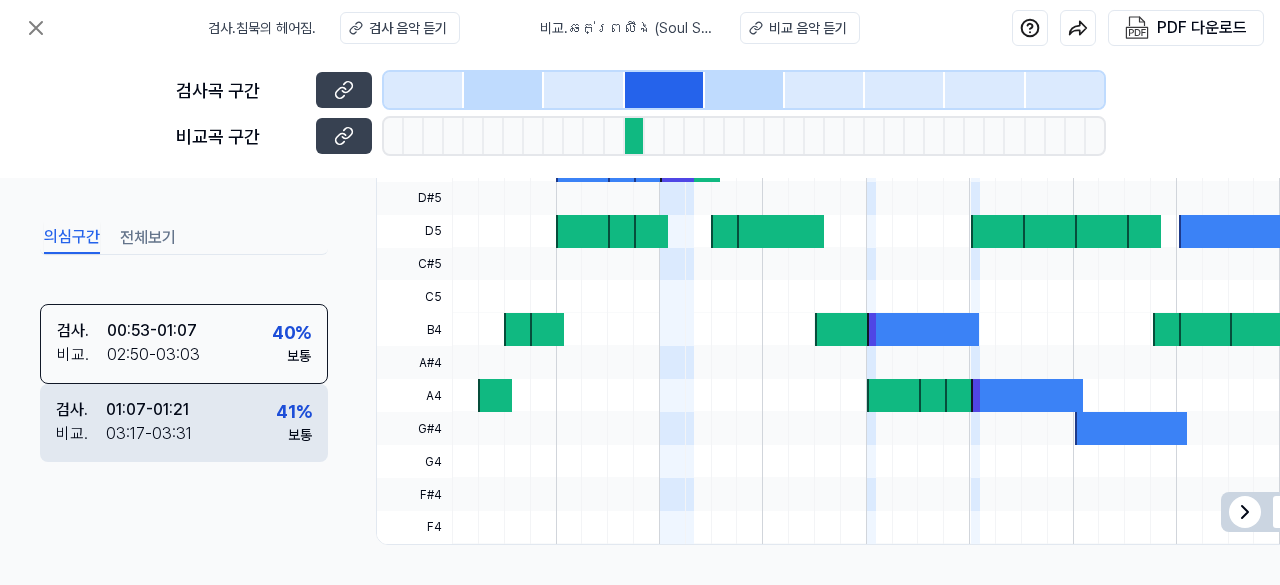 click on "41 %" at bounding box center (294, 411) 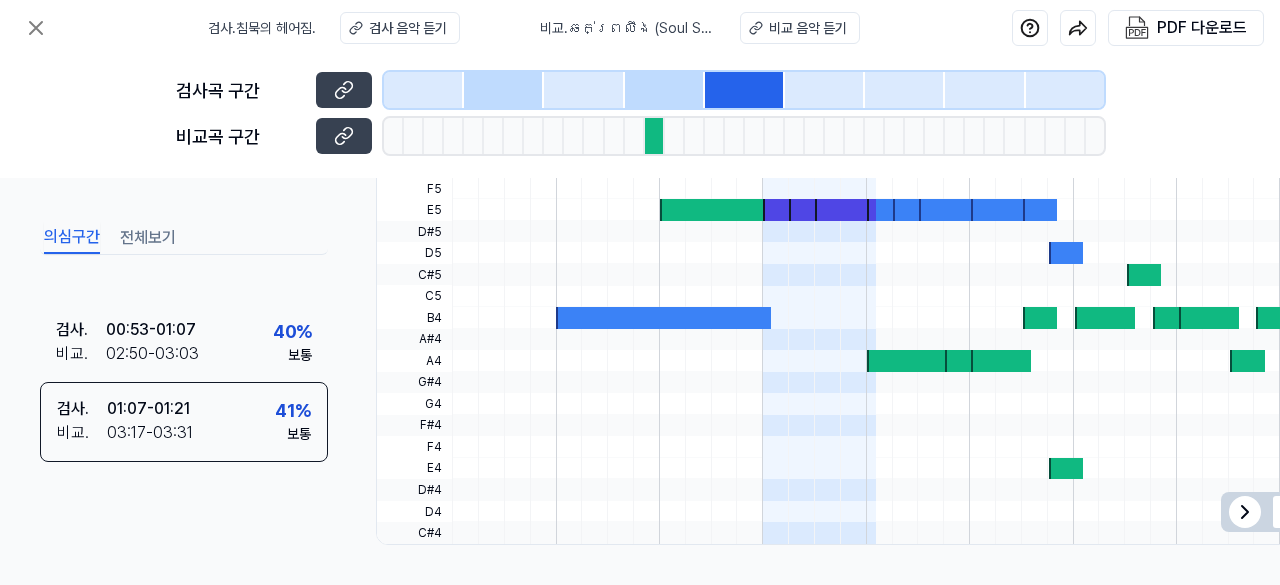 scroll, scrollTop: 0, scrollLeft: 0, axis: both 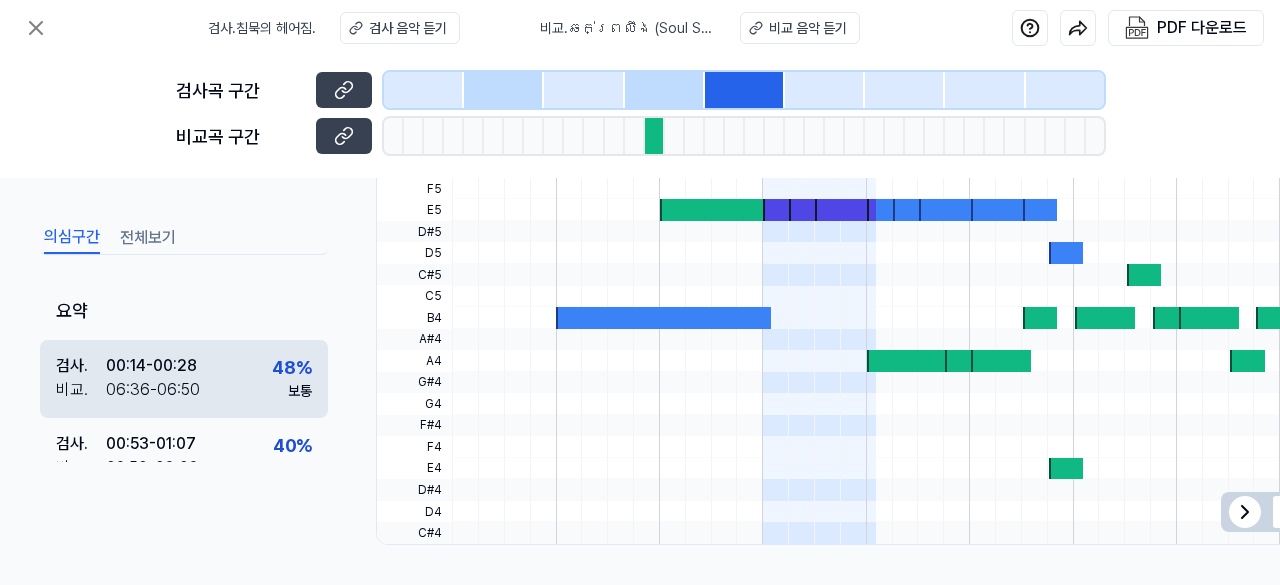 click on "검사 . [TIME] - [TIME] 비교 . [TIME] - [TIME] 48 % 보통" at bounding box center [184, 379] 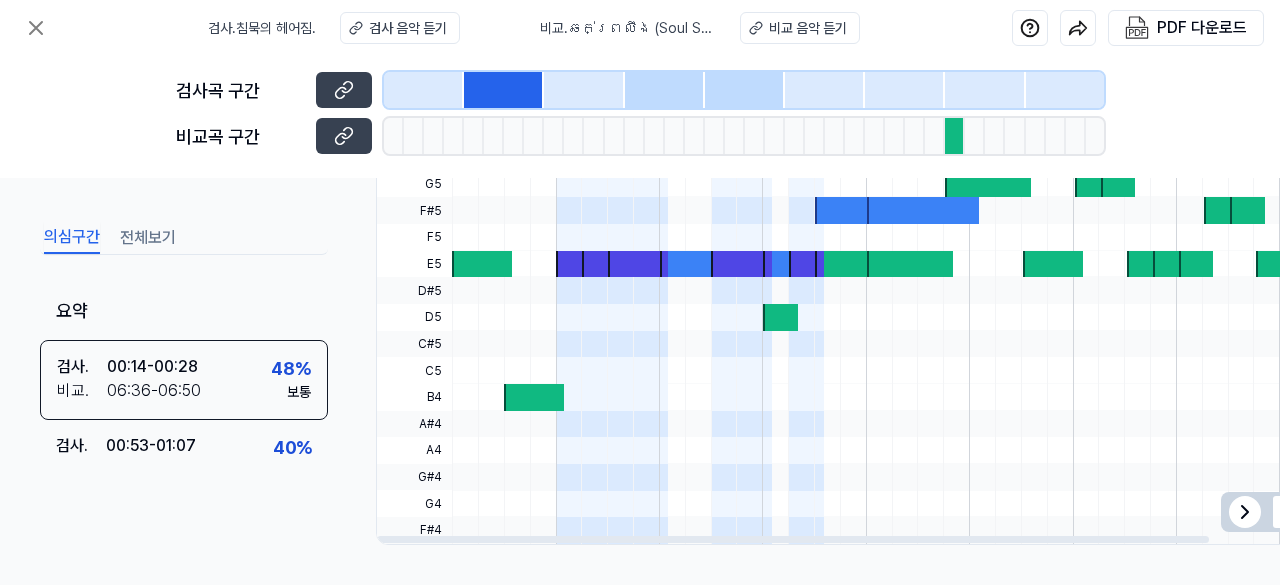 click at bounding box center [638, 264] 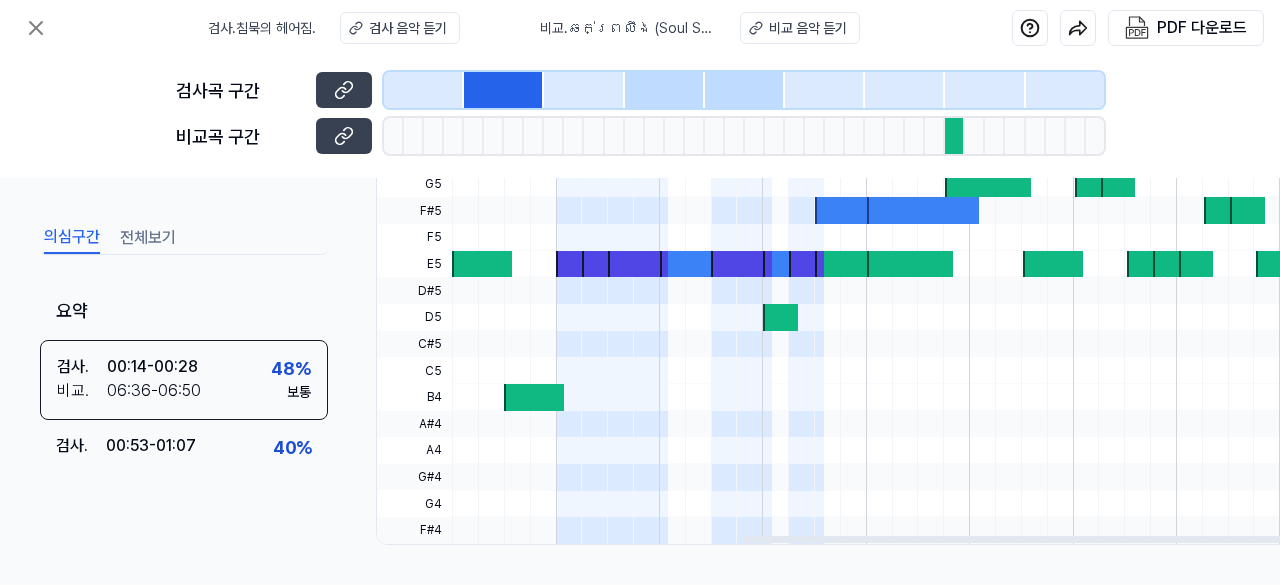 scroll, scrollTop: 0, scrollLeft: 528, axis: horizontal 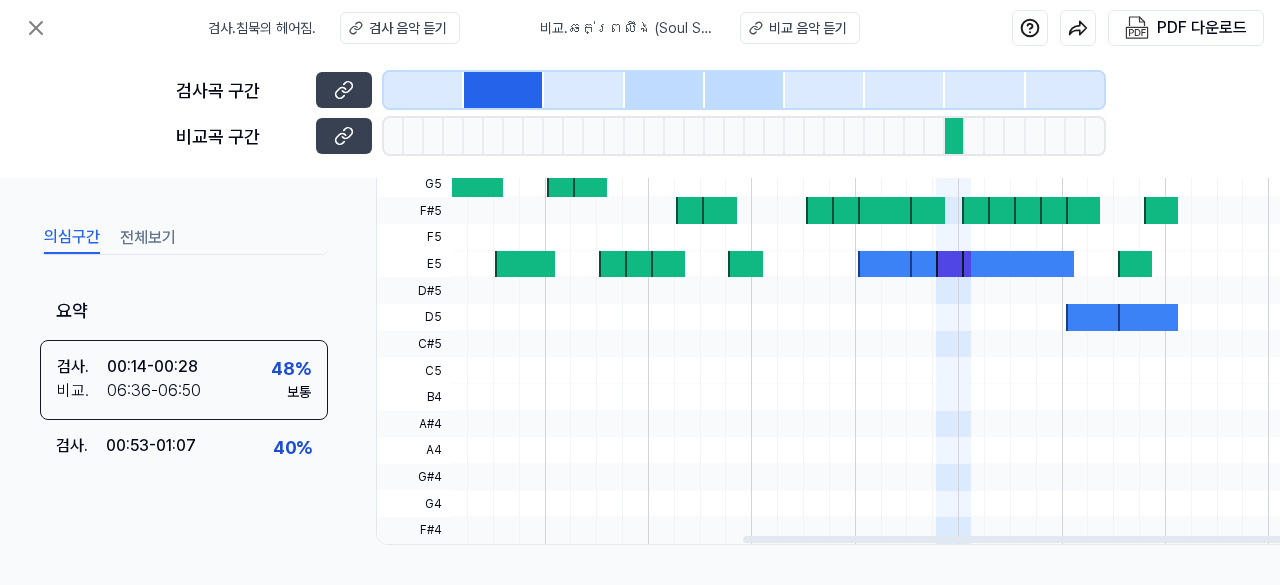 click at bounding box center (976, 539) 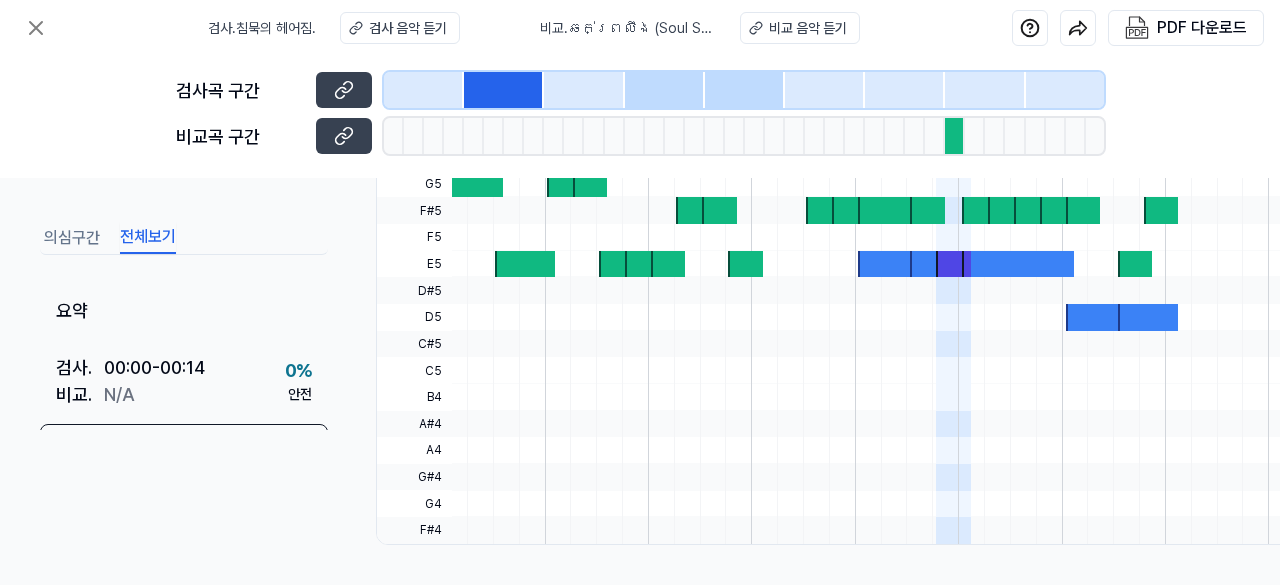click on "전체보기" at bounding box center [148, 238] 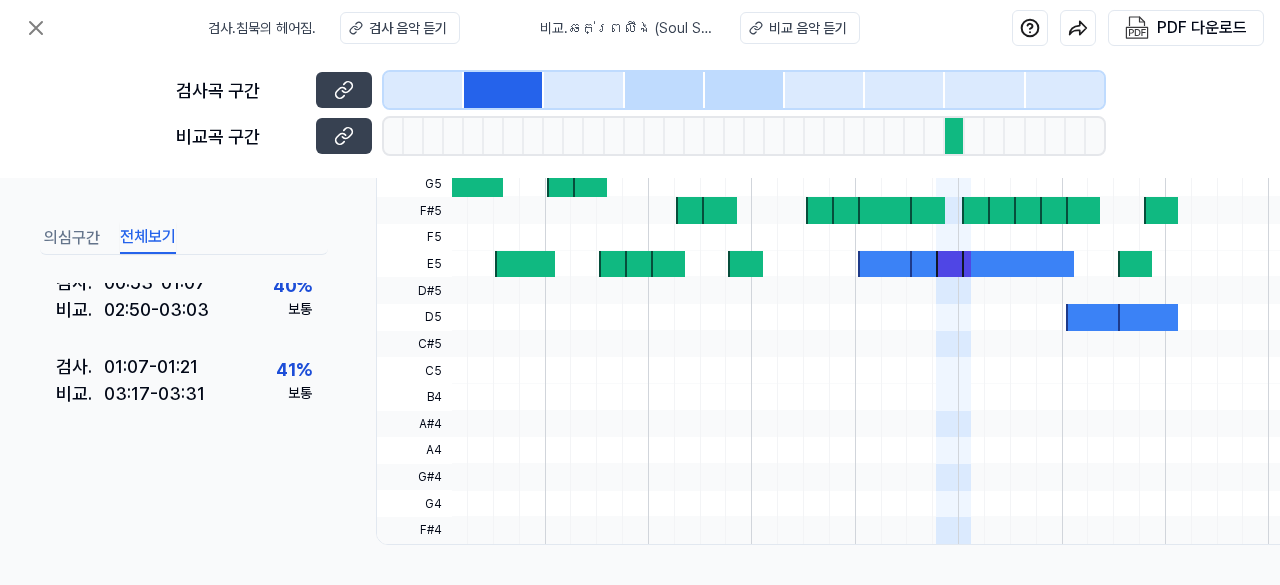 scroll, scrollTop: 290, scrollLeft: 0, axis: vertical 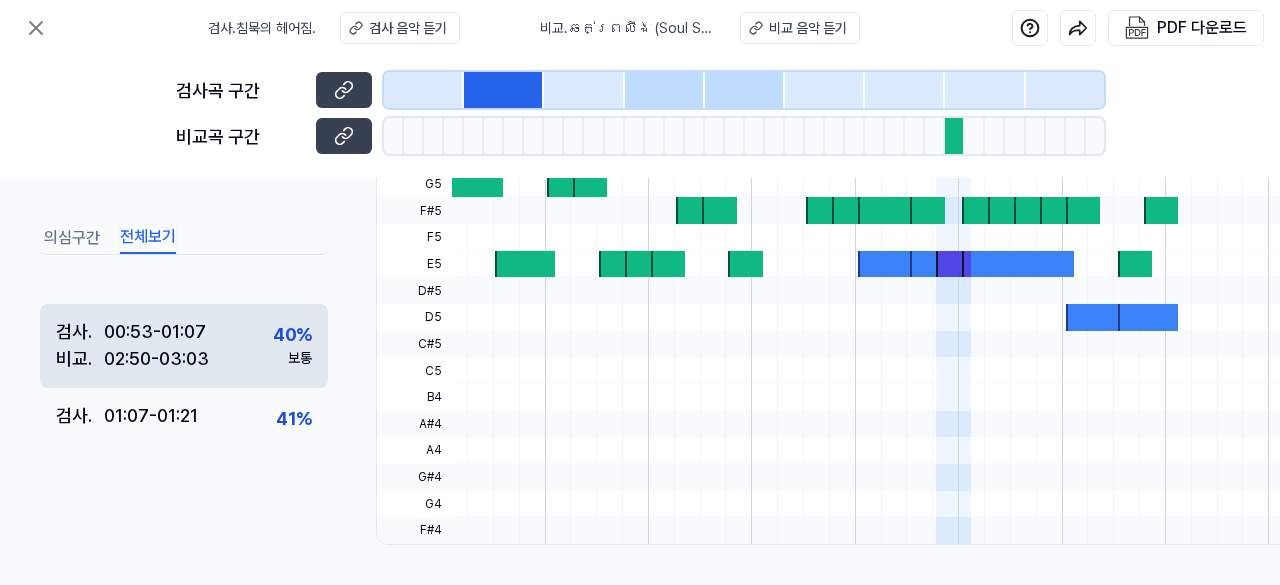 click on "[TIME] - [TIME]" at bounding box center (156, 358) 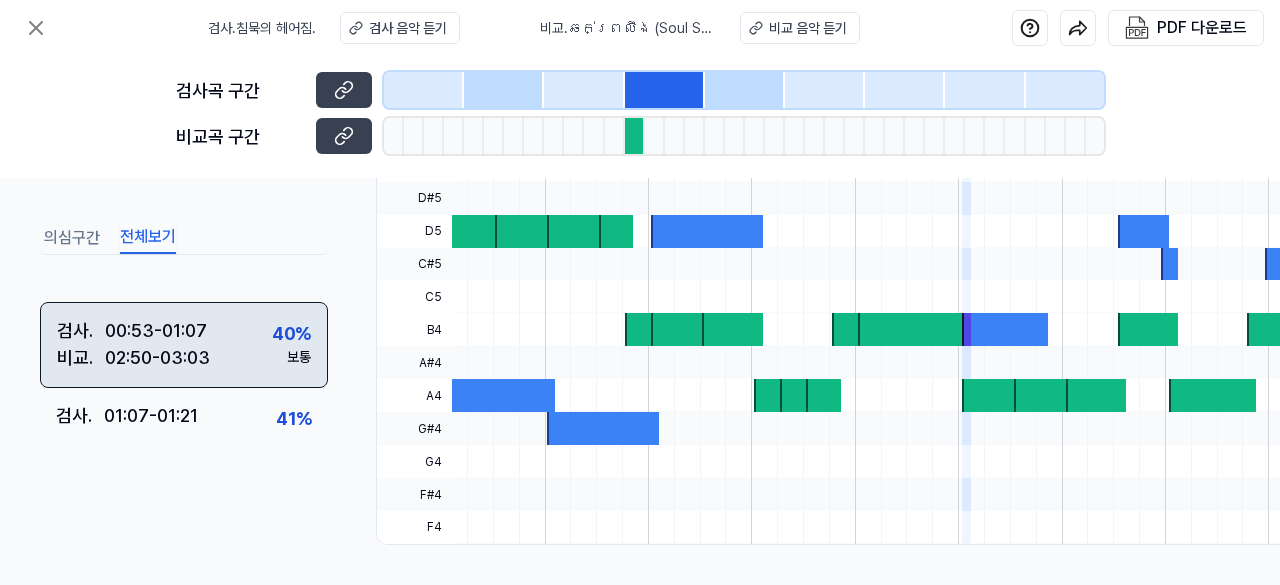 scroll, scrollTop: 288, scrollLeft: 0, axis: vertical 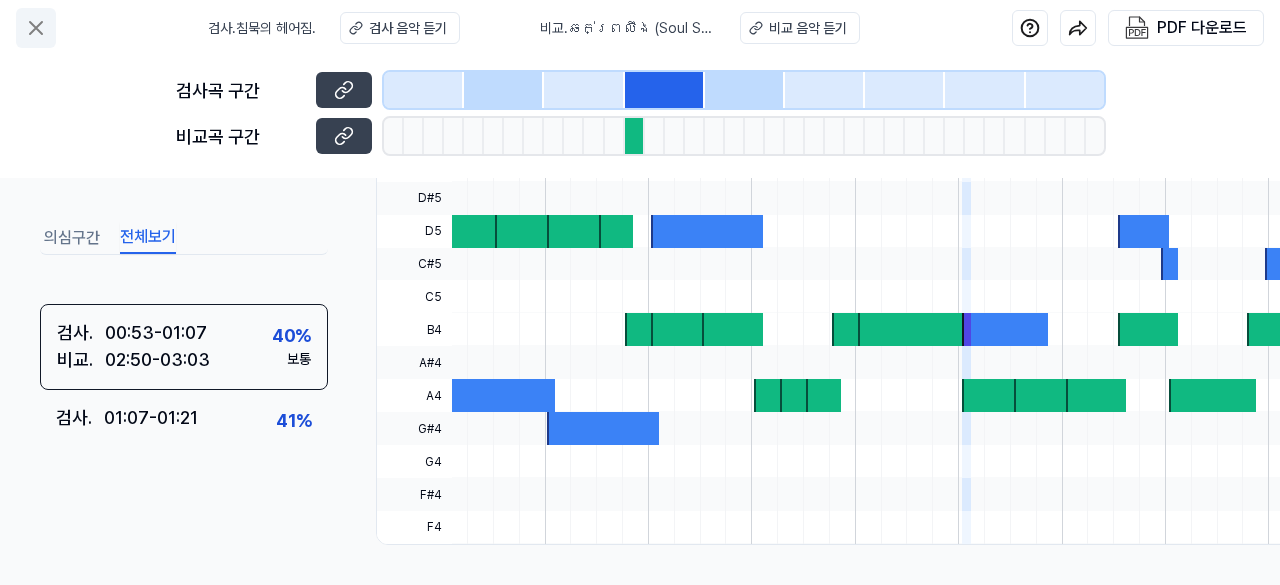 click 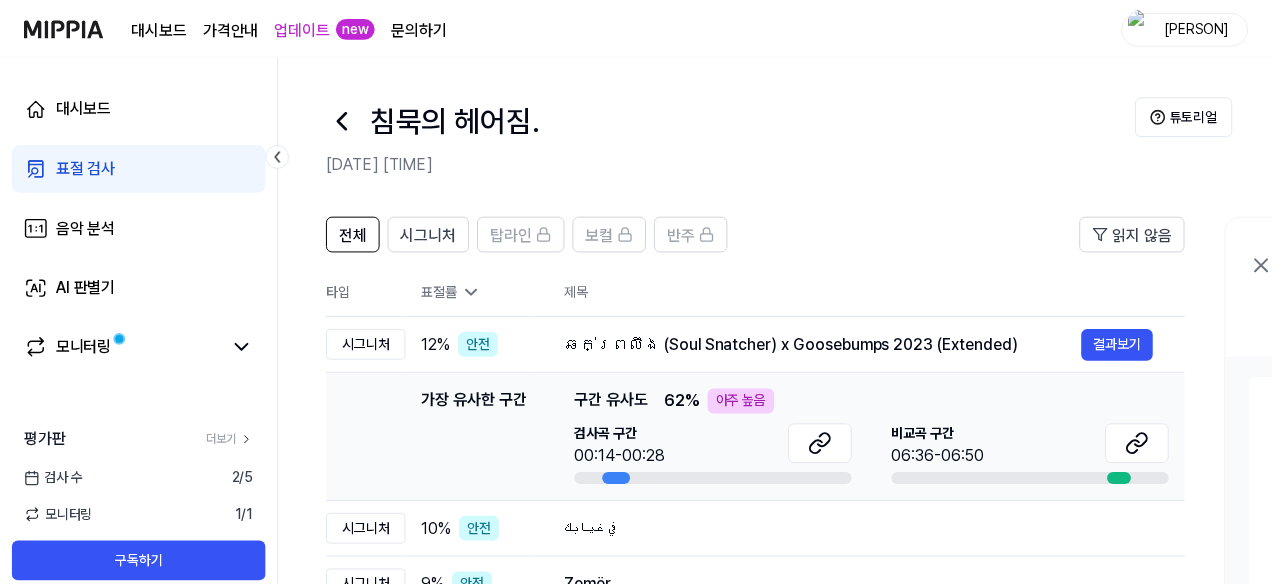 scroll, scrollTop: 187, scrollLeft: 0, axis: vertical 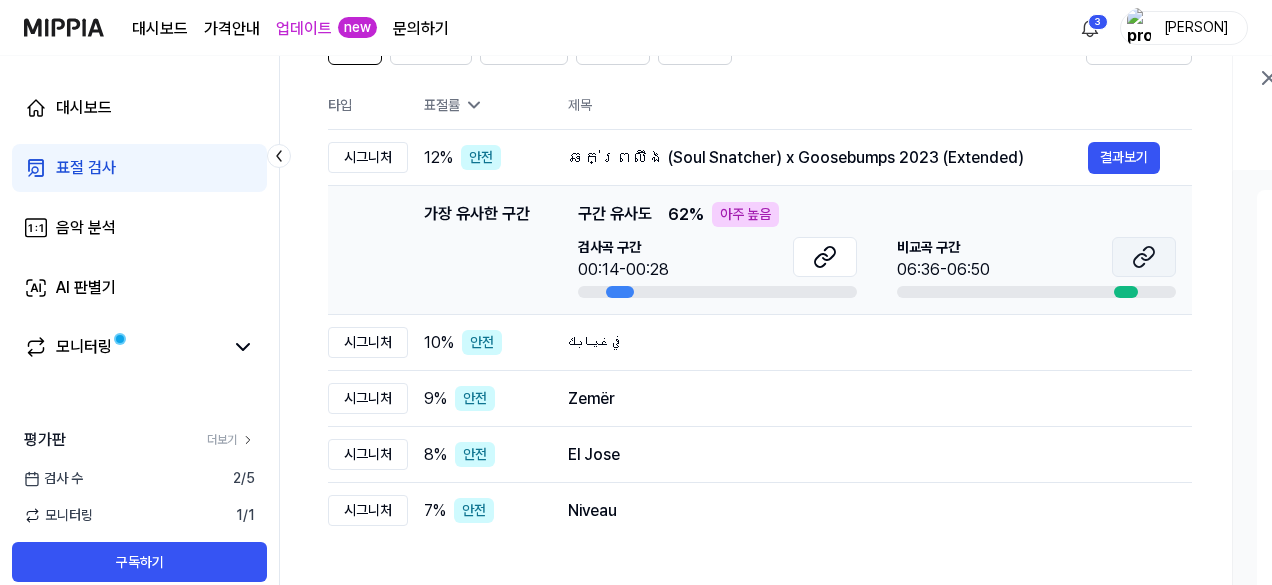 click 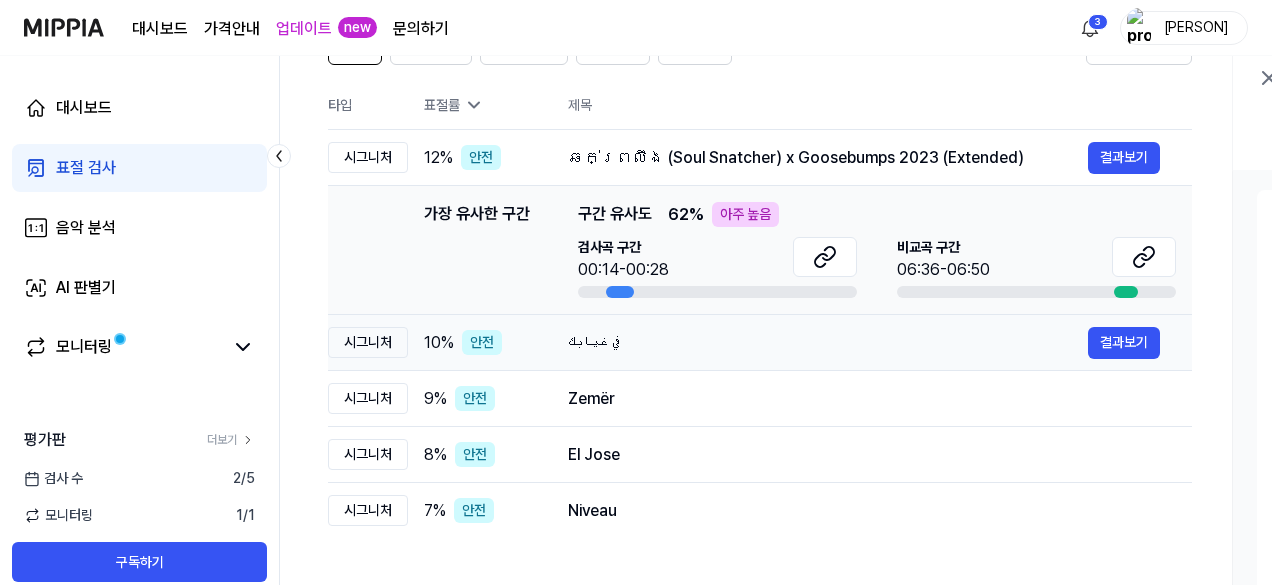 click on "في غيابك" at bounding box center (828, 343) 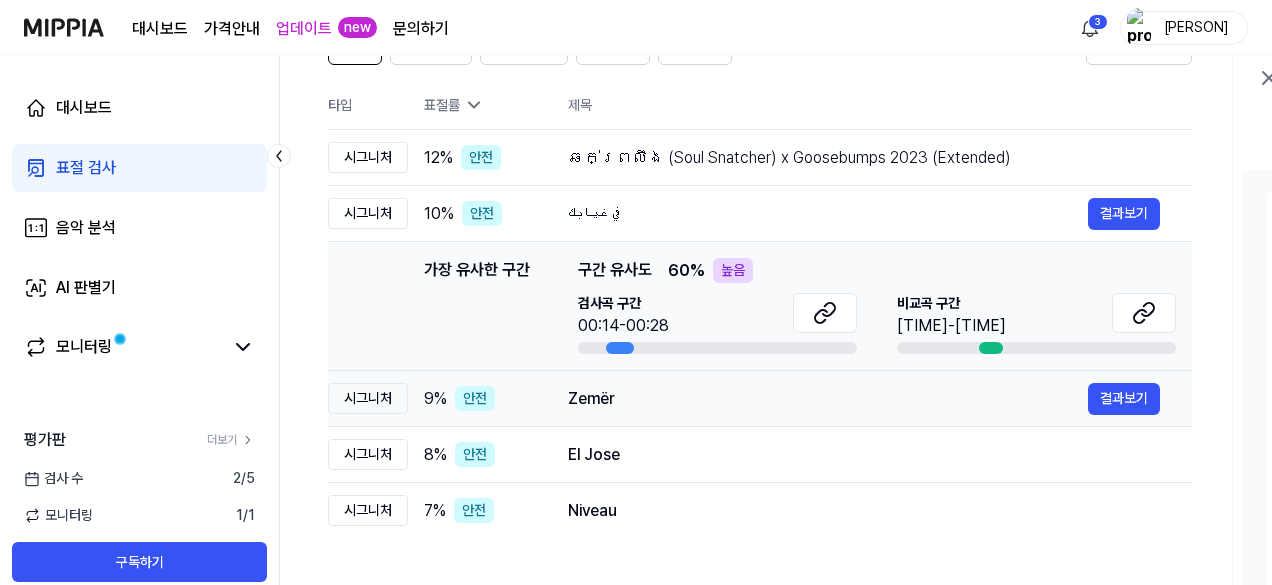 click on "Zemër 결과보기" at bounding box center [864, 399] 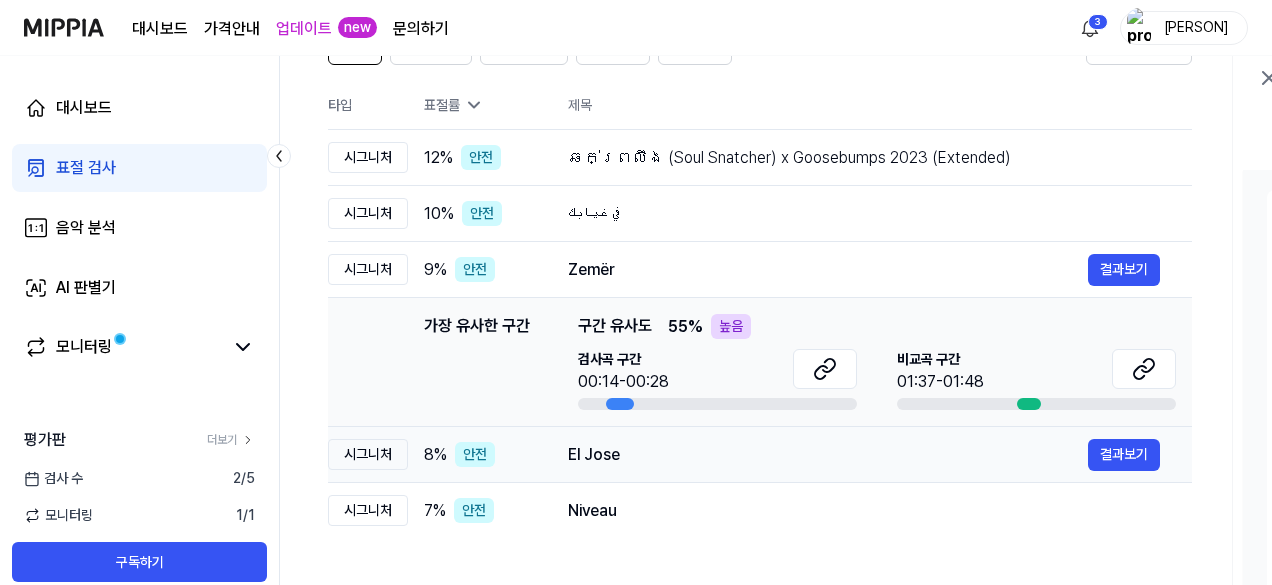 click on "El Jose 결과보기" at bounding box center (864, 455) 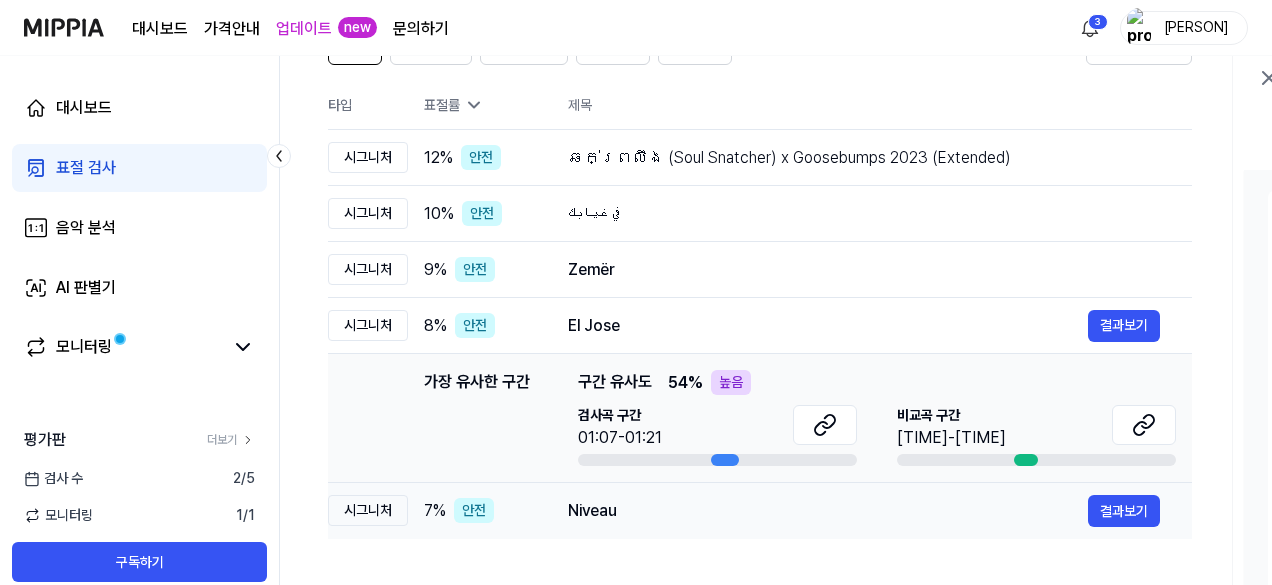click on "Niveau" at bounding box center [828, 511] 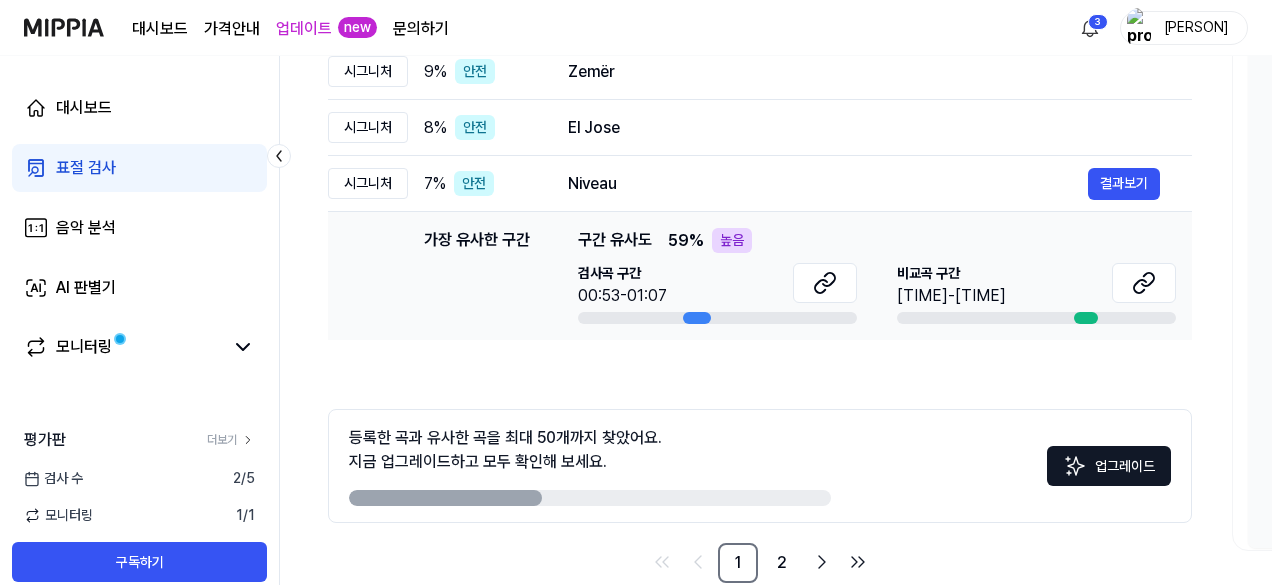 scroll, scrollTop: 422, scrollLeft: 0, axis: vertical 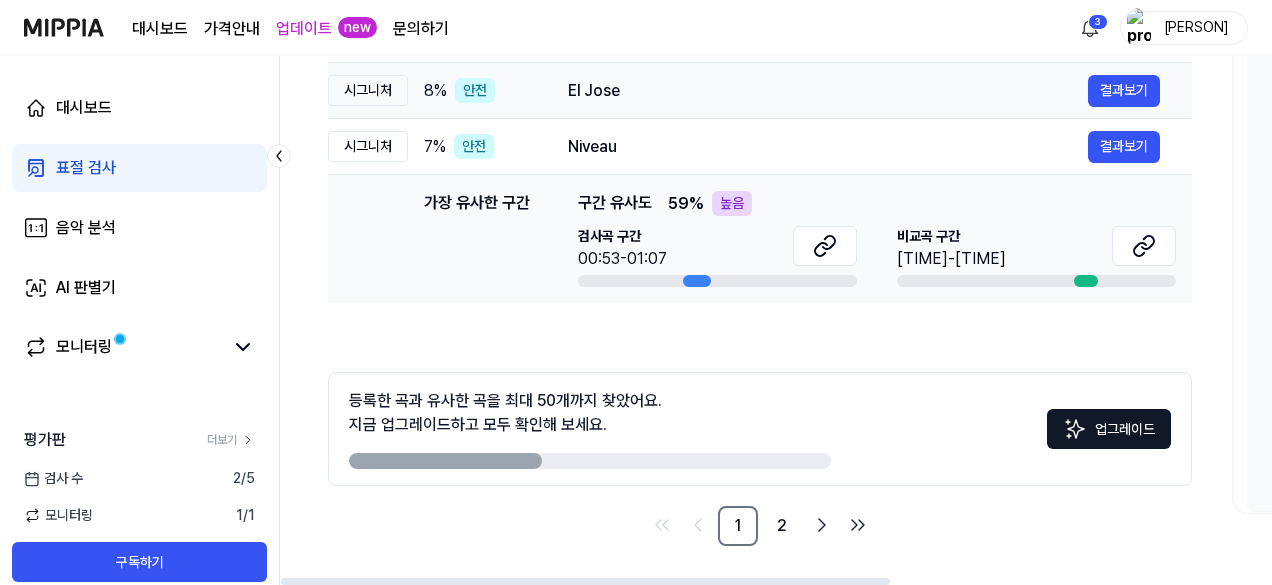click on "El Jose" at bounding box center (828, 91) 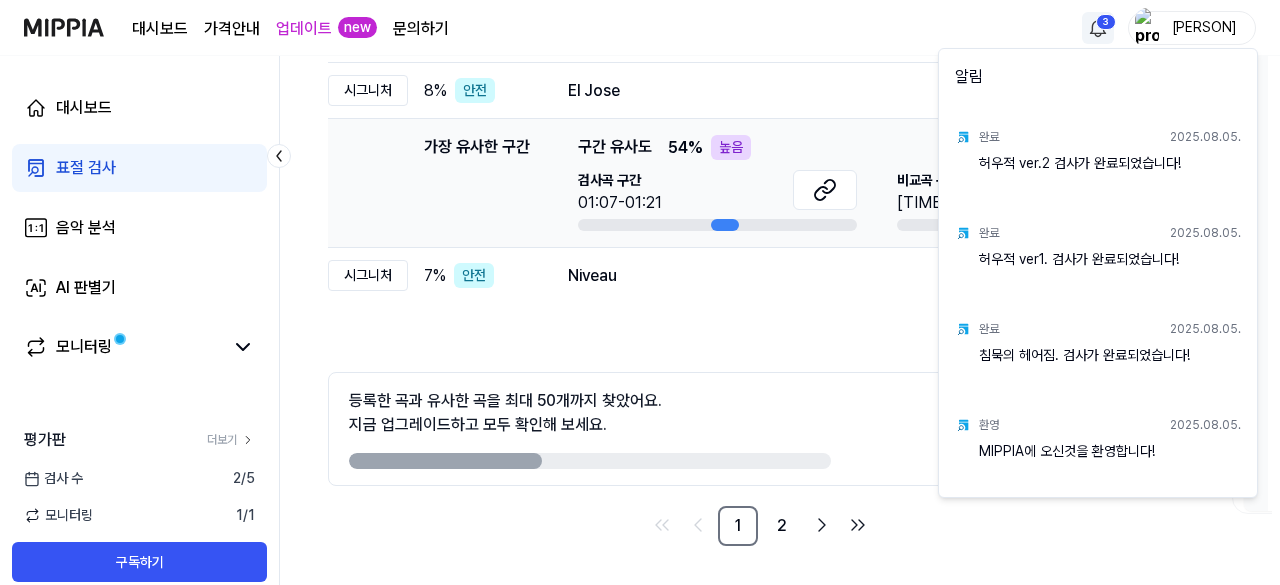 click on "대시보드 가격안내 업데이트 new 문의하기 3 [PERSON] 대시보드 표절 검사 음악 분석 AI 판별기 모니터링 평가판 더보기 검사 수 2 / 5 모니터링 1 / 1 구독하기 침묵의 헤어짐. [DATE] [TIME] 튜토리얼 전체 시그니처 탑라인 보컬 반주 읽지 않음 전체 시그니처 탑라인 보컬 반주 타입 표절률 제목 표절률 읽지 않음 시그니처 12 % 안전 ឆក់ព្រលឹង (Soul Snatcher) x Goosebumps 2023 (Extended) 결과보기 시그니처 10 % 안전 في غيابك 결과보기 시그니처 9 % 안전 Zemër 결과보기 시그니처 8 % 안전 El Jose 결과보기 가장 유사한 구간 가장 유사한 구간 구간 유사도 54 % 높음 검사곡 구간 [TIME]-[TIME] 비교곡 구간 [TIME]-[TIME] 결과보기 시그니처 7 % 안전 Niveau 결과보기 등록한 곡과 유사한 곡을 최대 50개까지 찾았어요. 지금 업그레이드하고 모두 확인해 보세요. 업그레이드 1 2 검사" at bounding box center [640, -130] 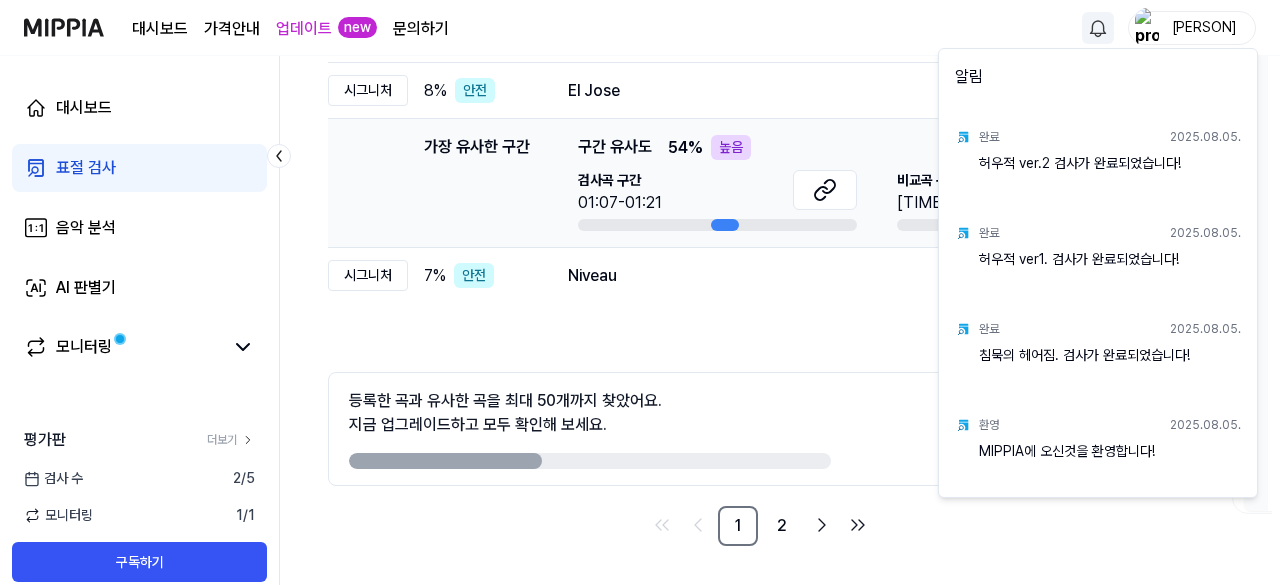 click on "대시보드 가격안내 업데이트 new 문의하기 [PERSON] 대시보드 표절 검사 음악 분석 AI 판별기 모니터링 평가판 더보기 검사 수 2 / 5 모니터링 1 / 1 구독하기 침묵의 헤어짐. [DATE] [TIME] 튜토리얼 전체 시그니처 탑라인 보컬 반주 읽지 않음 전체 시그니처 탑라인 보컬 반주 타입 표절률 제목 표절률 읽지 않음 시그니처 12 % 안전 ឆក់ព្រលឹង (Soul Snatcher) x Goosebumps 2023 (Extended) 결과보기 시그니처 10 % 안전 في غيابك 결과보기 시그니처 9 % 안전 Zemër 결과보기 시그니처 8 % 안전 El Jose 결과보기 가장 유사한 구간 가장 유사한 구간 구간 유사도 54 % 높음 검사곡 구간 [TIME]-[TIME] 비교곡 구간 [TIME]-[TIME] 결과보기 시그니처 7 % 안전 Niveau 결과보기 등록한 곡과 유사한 곡을 최대 50개까지 찾았어요. 지금 업그레이드하고 모두 확인해 보세요. 업그레이드 1 2 검사 ." at bounding box center [640, -130] 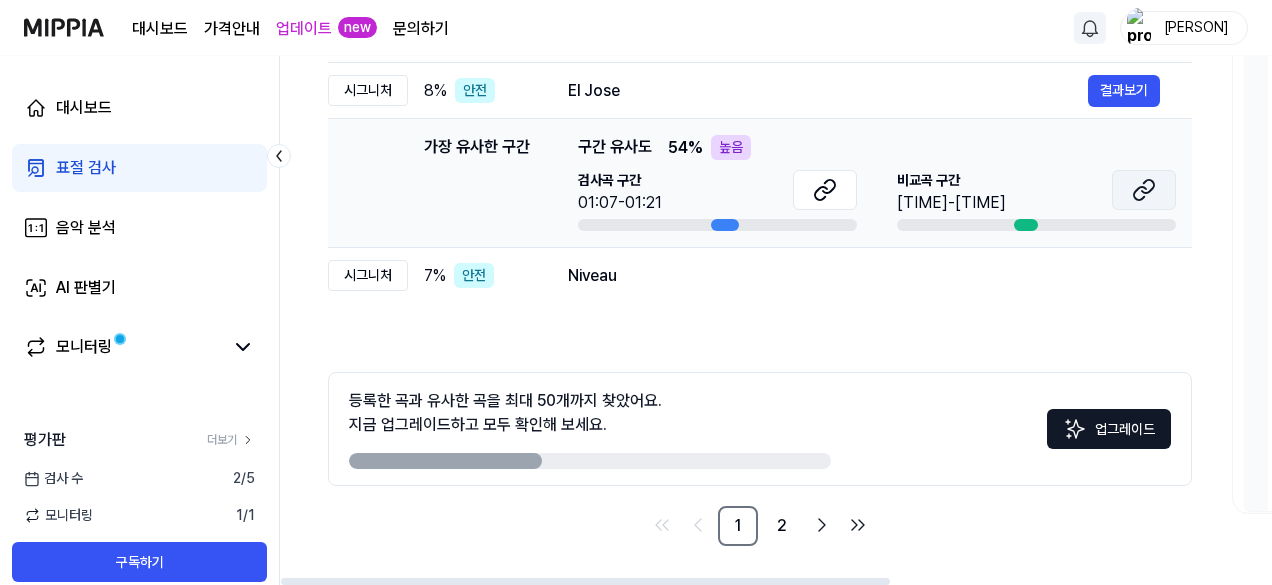 click at bounding box center [1144, 190] 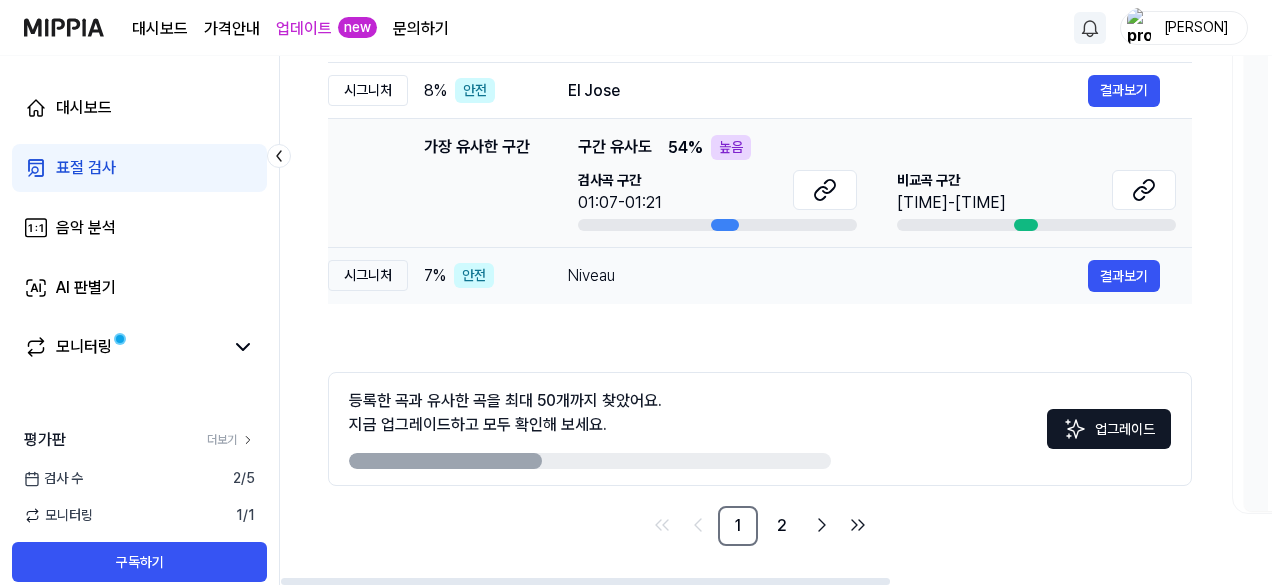 click on "Niveau 결과보기" at bounding box center (864, 276) 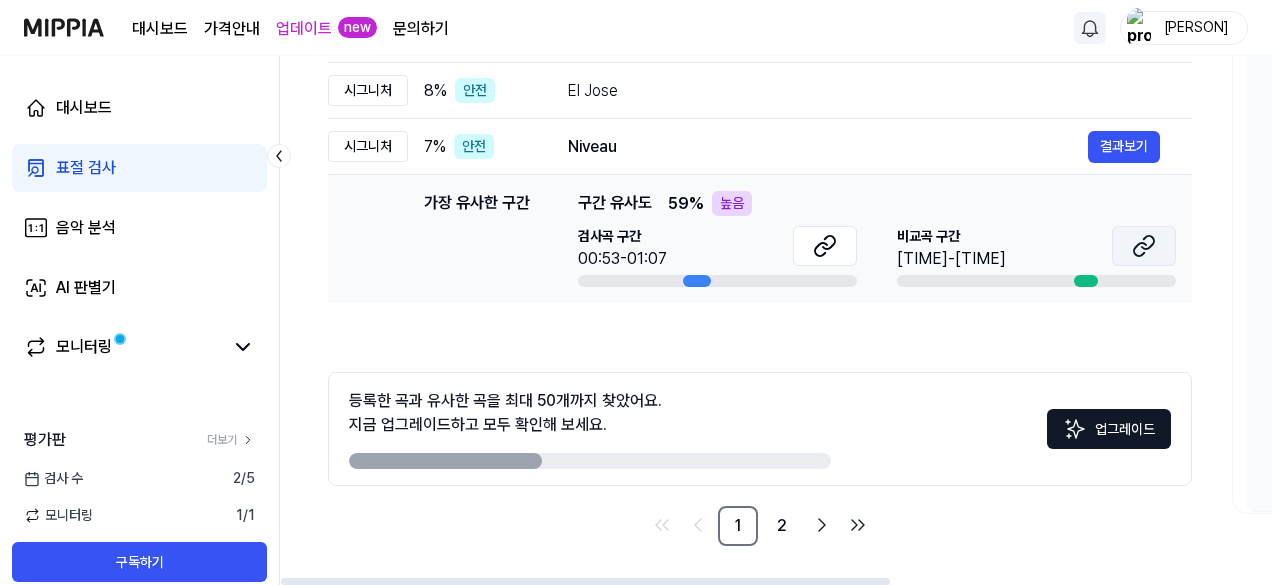 click 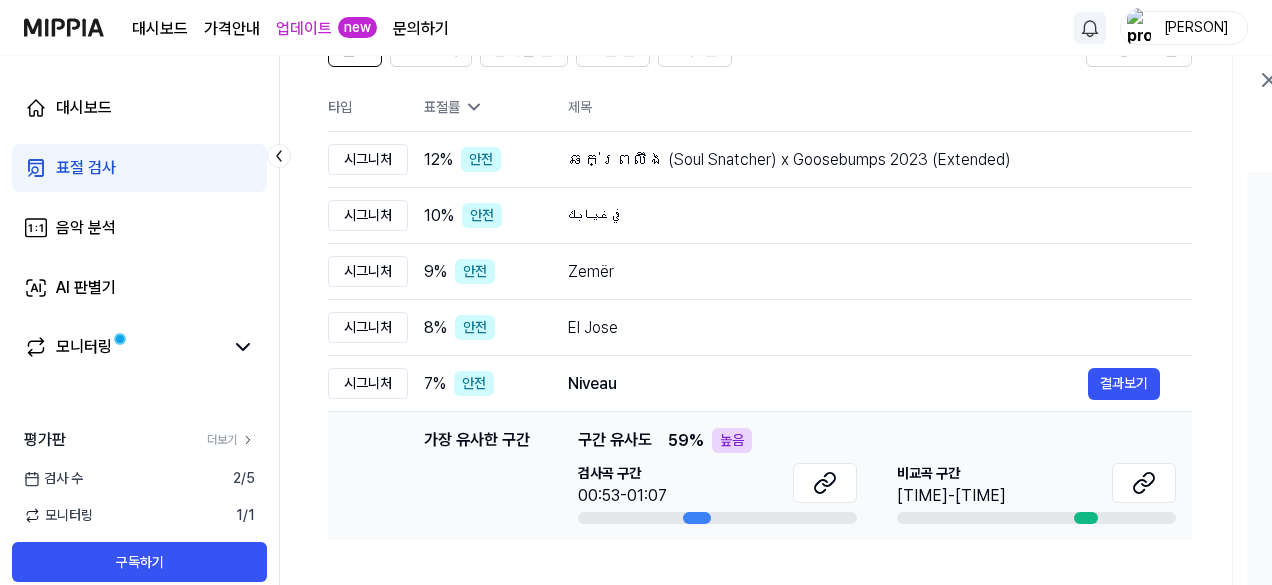 scroll, scrollTop: 0, scrollLeft: 0, axis: both 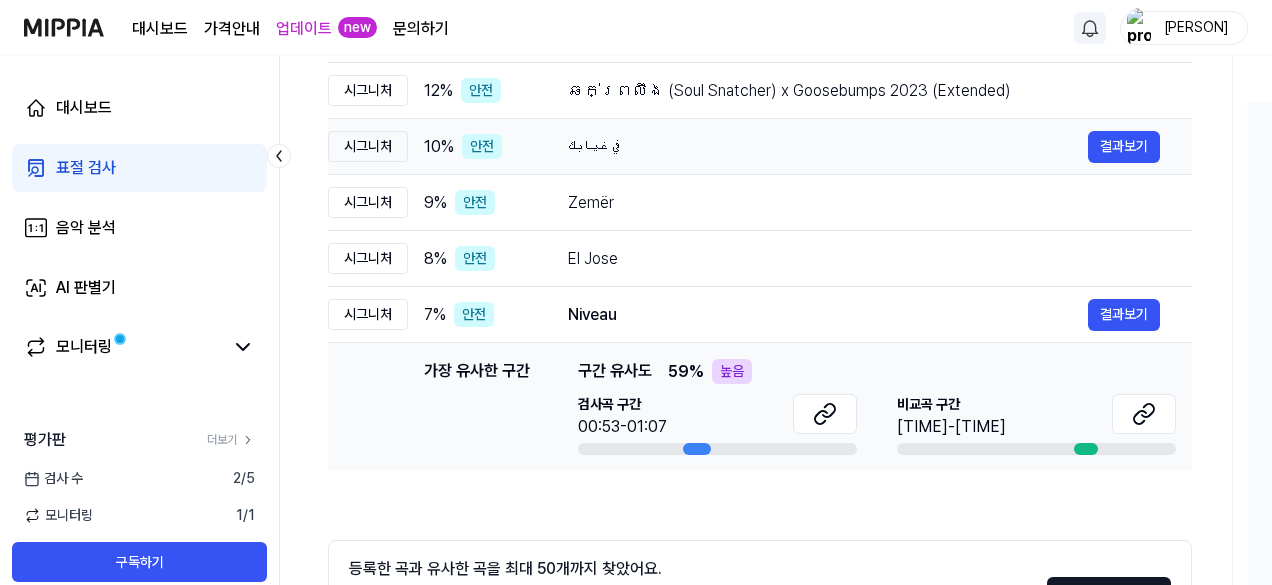 click on "في غيابك" at bounding box center (828, 147) 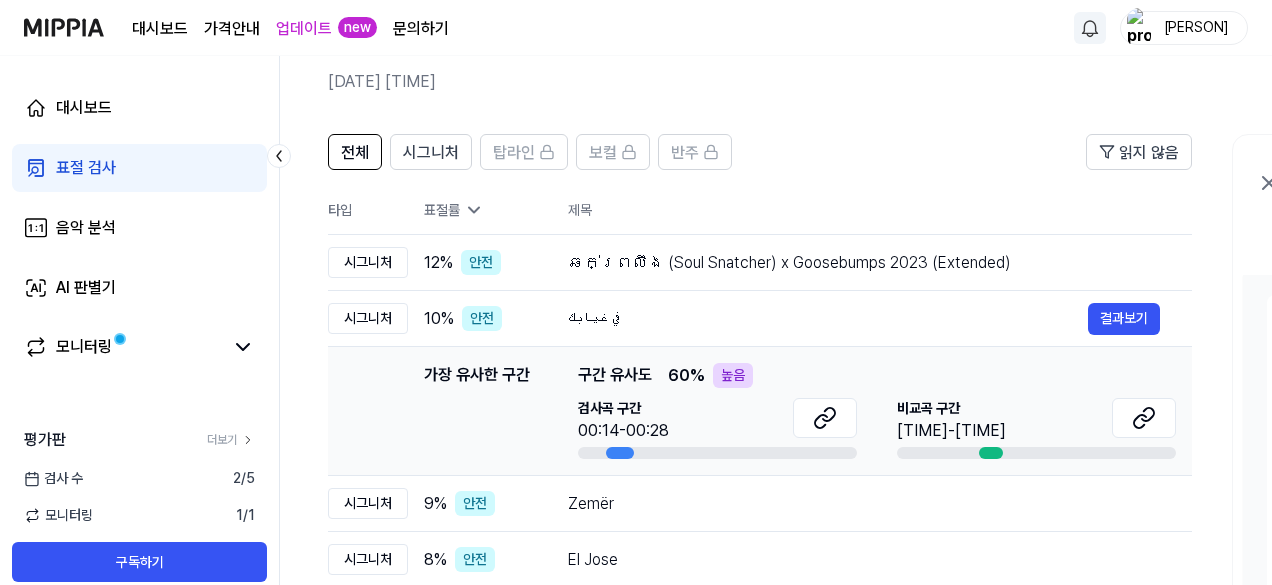 scroll, scrollTop: 62, scrollLeft: 0, axis: vertical 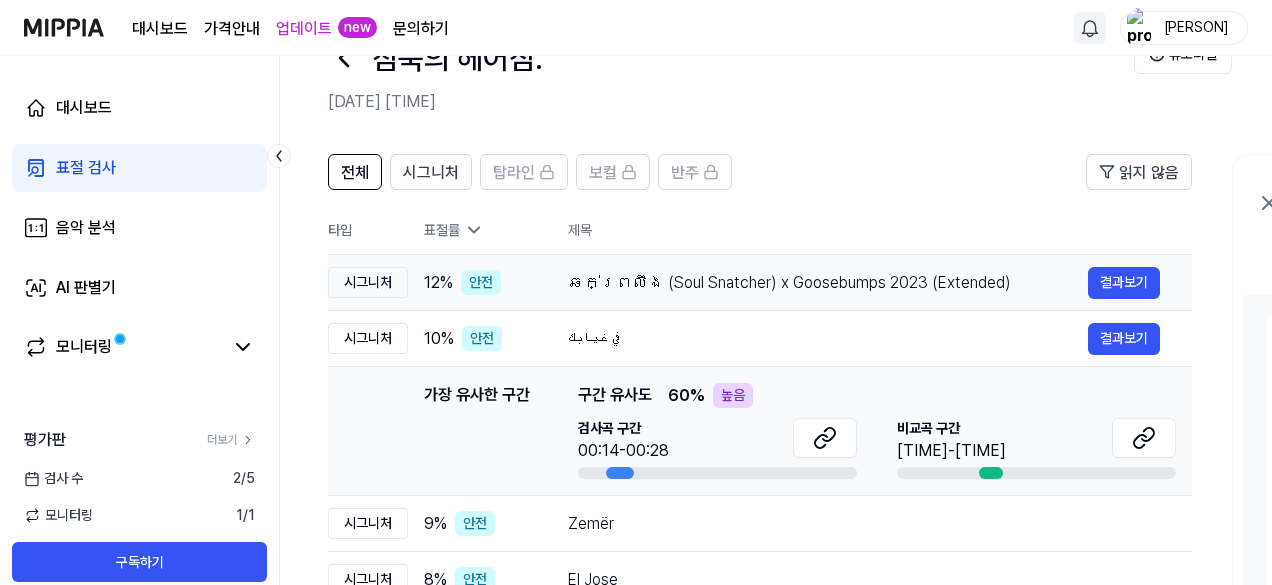 click on "ឆក់ព្រលឹង (Soul Snatcher) x Goosebumps 2023 (Extended)" at bounding box center (828, 283) 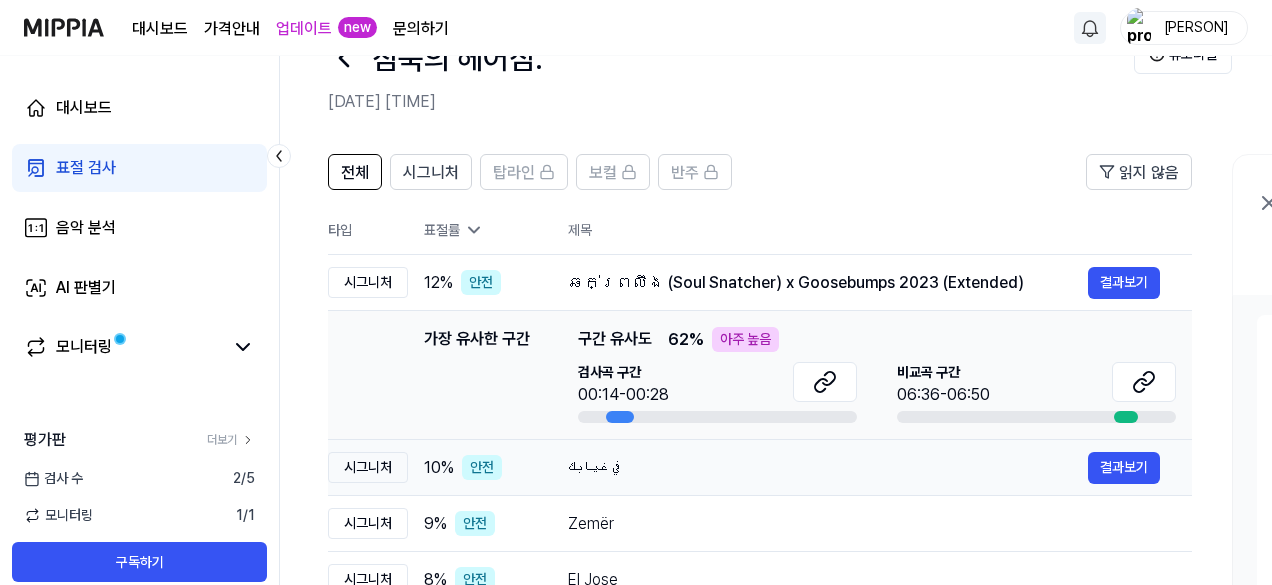 click on "في غيابك" at bounding box center [828, 468] 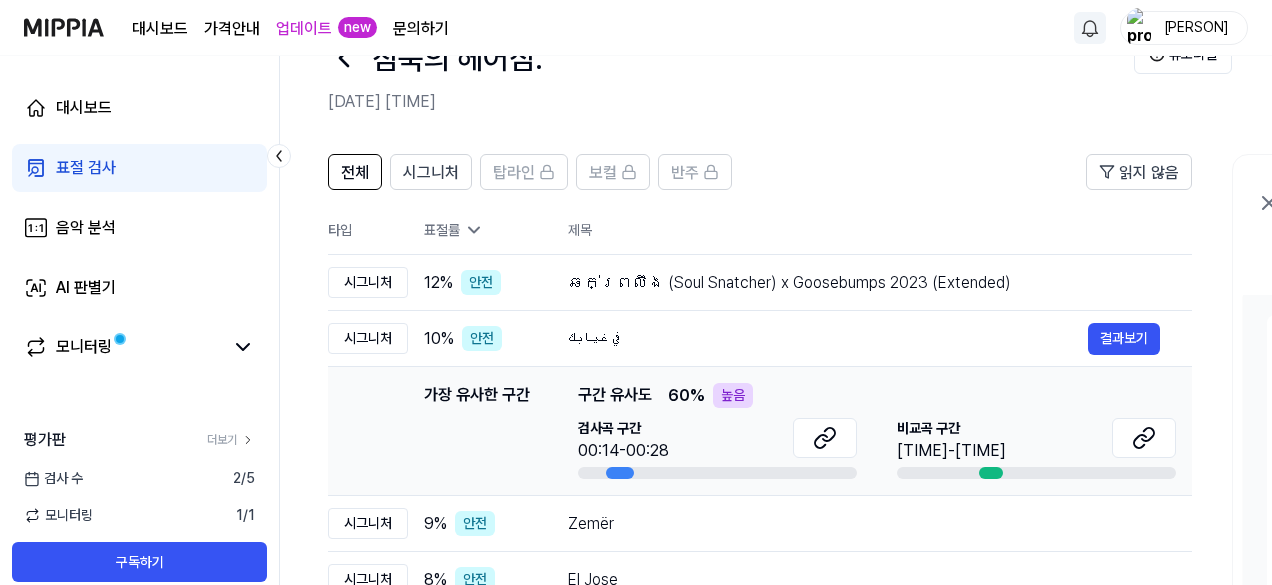 scroll, scrollTop: 0, scrollLeft: 0, axis: both 